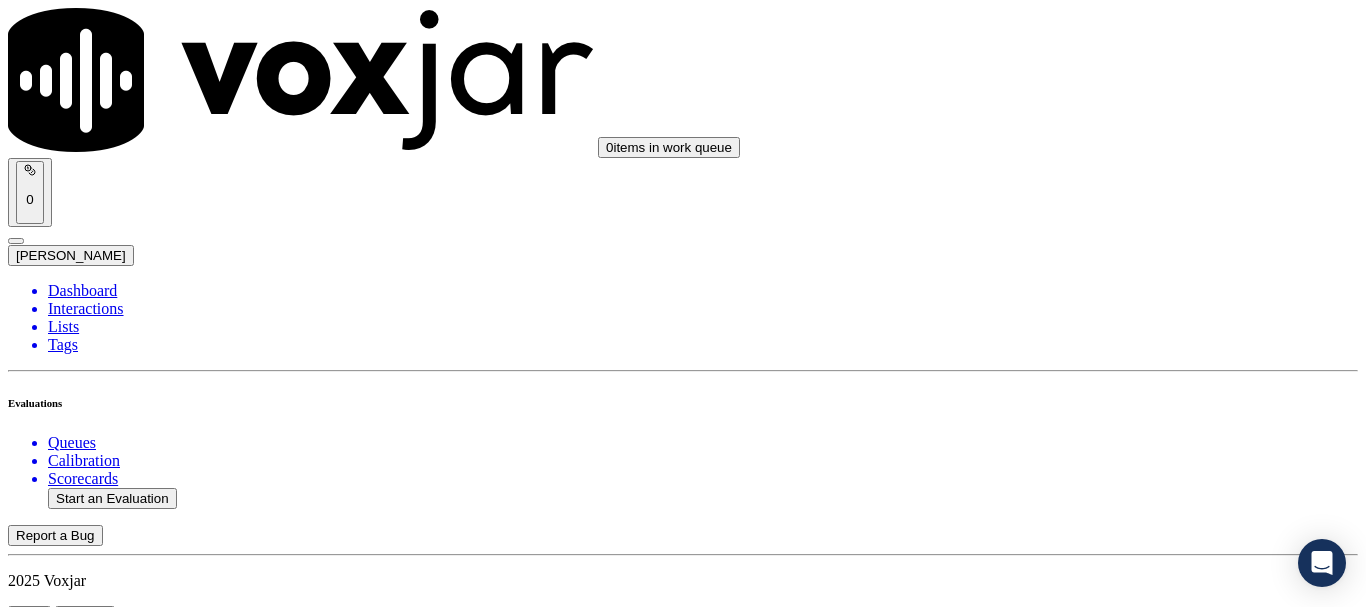 scroll, scrollTop: 0, scrollLeft: 0, axis: both 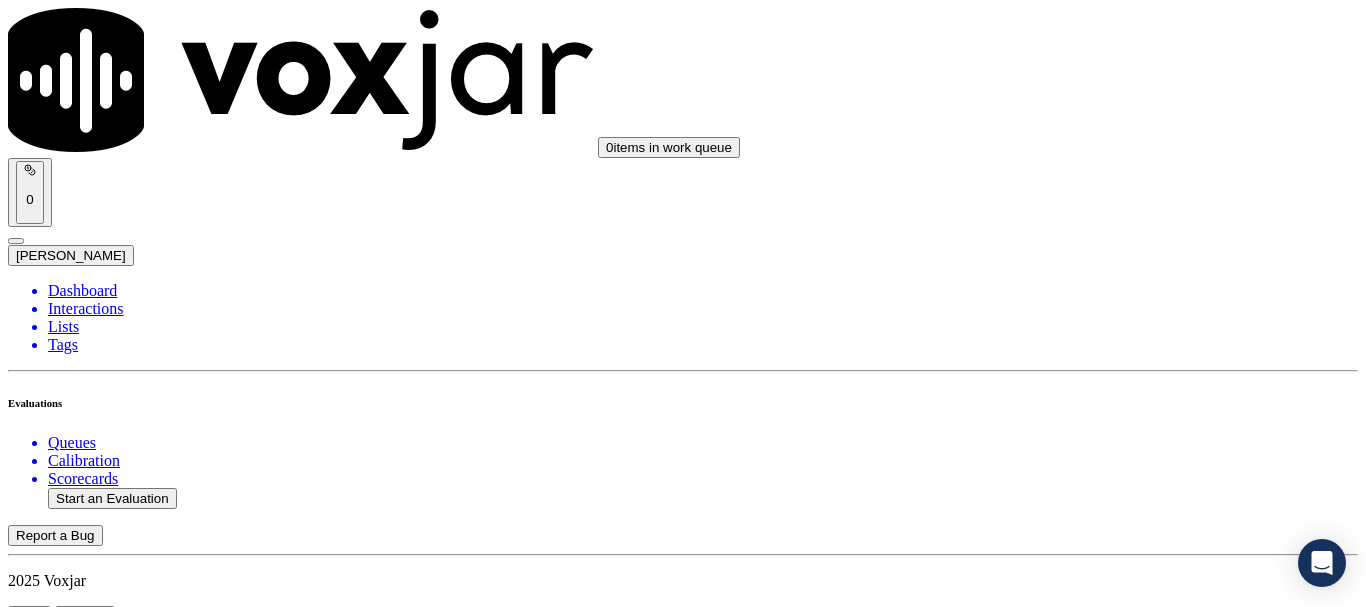 click on "Start an Evaluation" 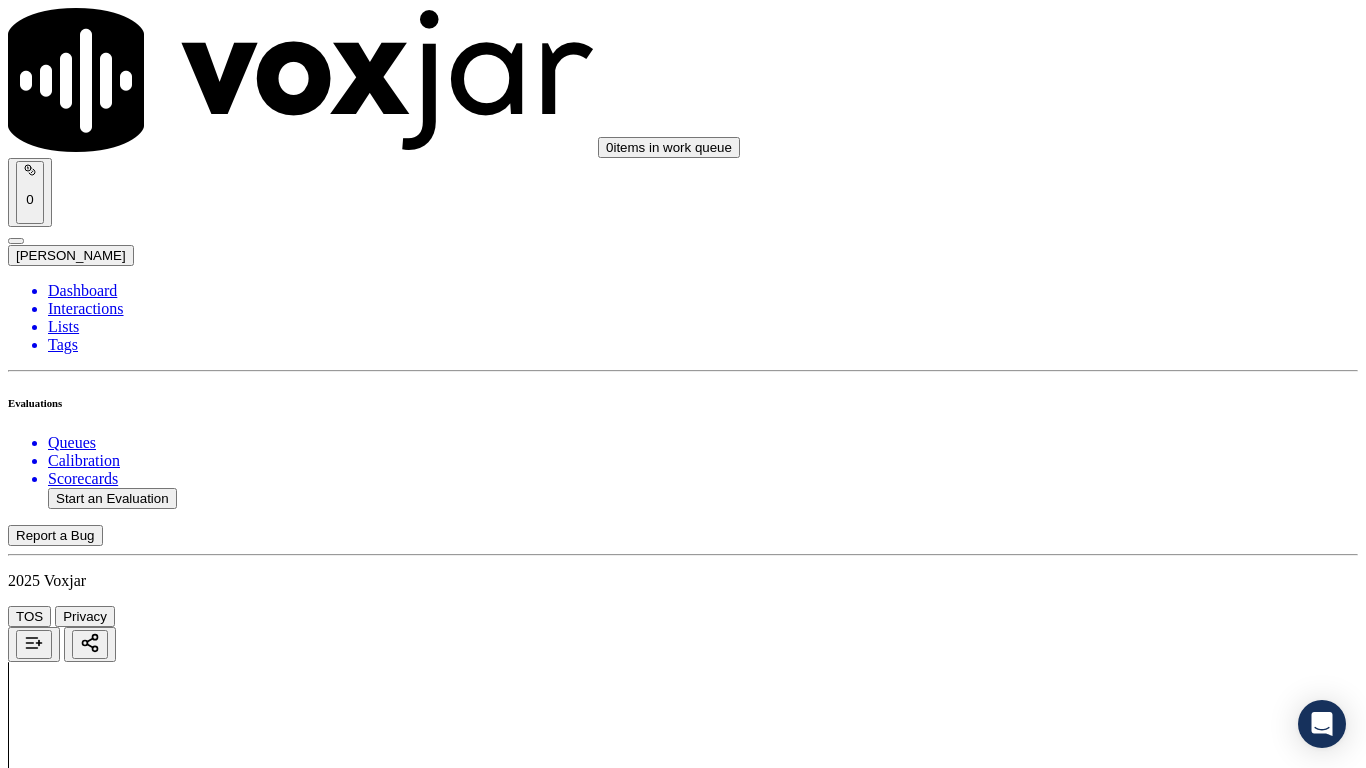 click on "Upload interaction to start evaluation" at bounding box center [124, 2674] 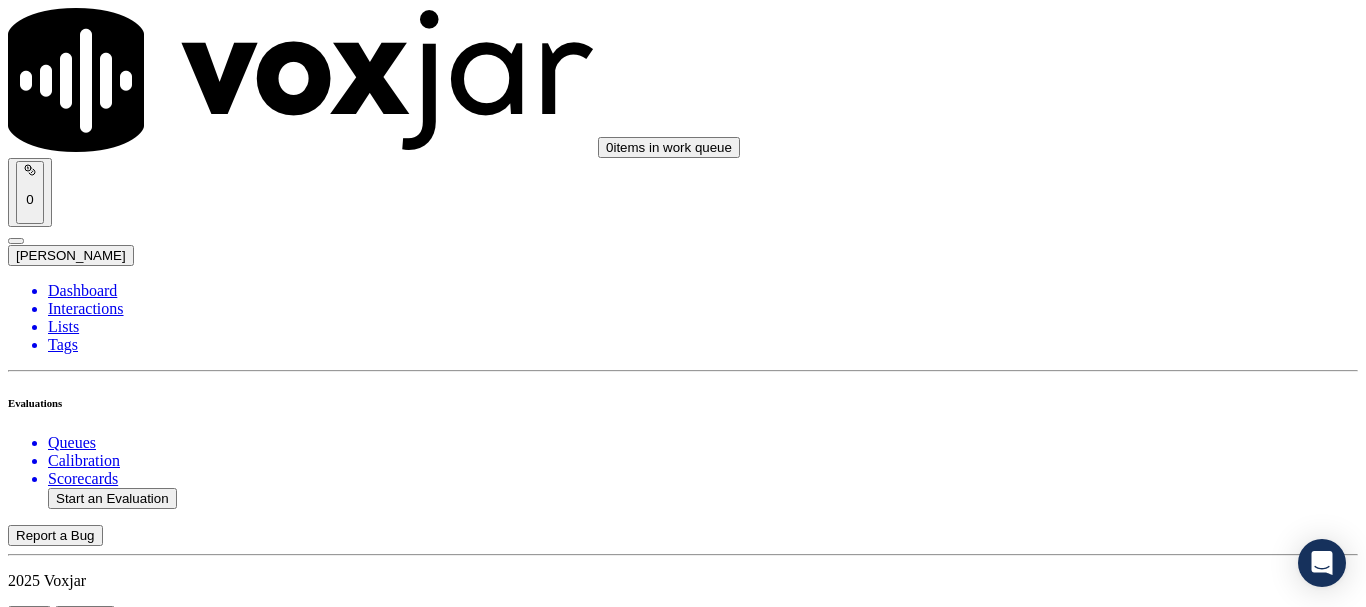 scroll, scrollTop: 200, scrollLeft: 0, axis: vertical 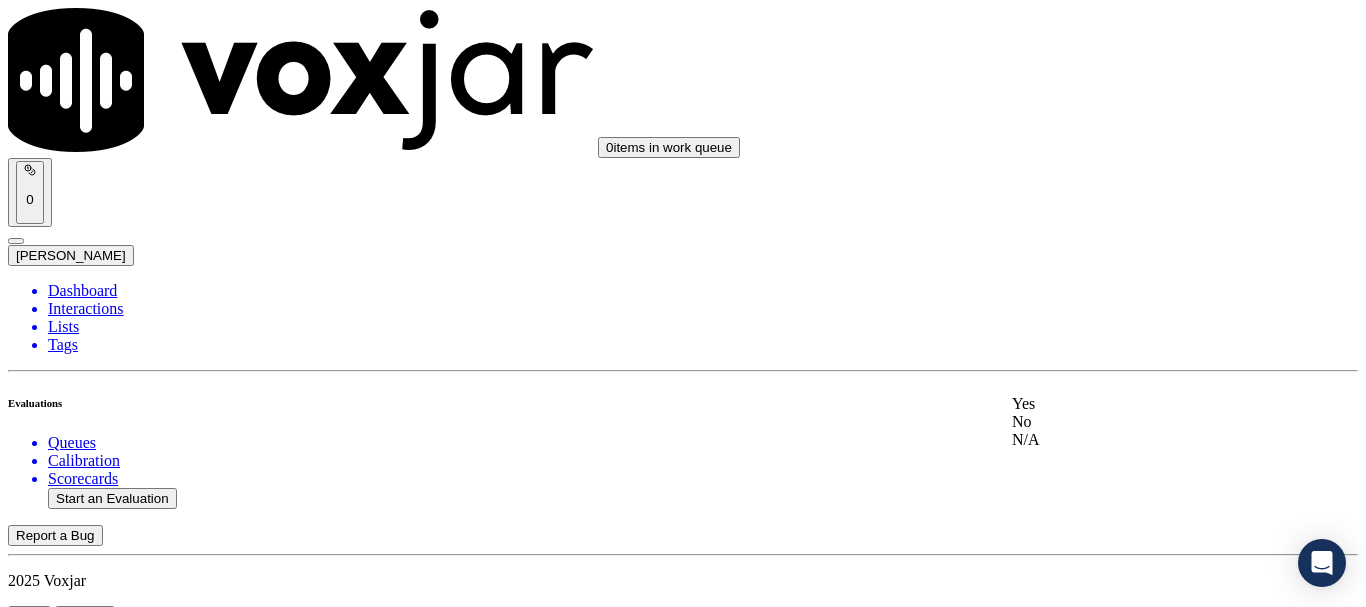 click on "Yes" at bounding box center [1139, 404] 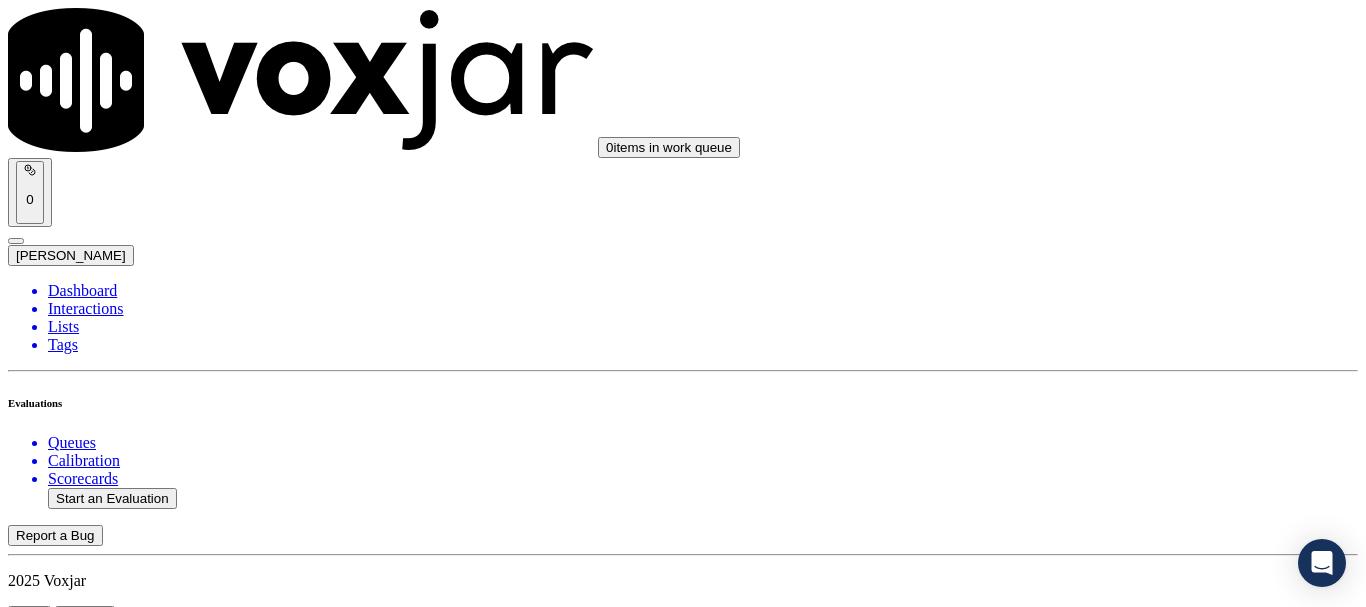 scroll, scrollTop: 400, scrollLeft: 0, axis: vertical 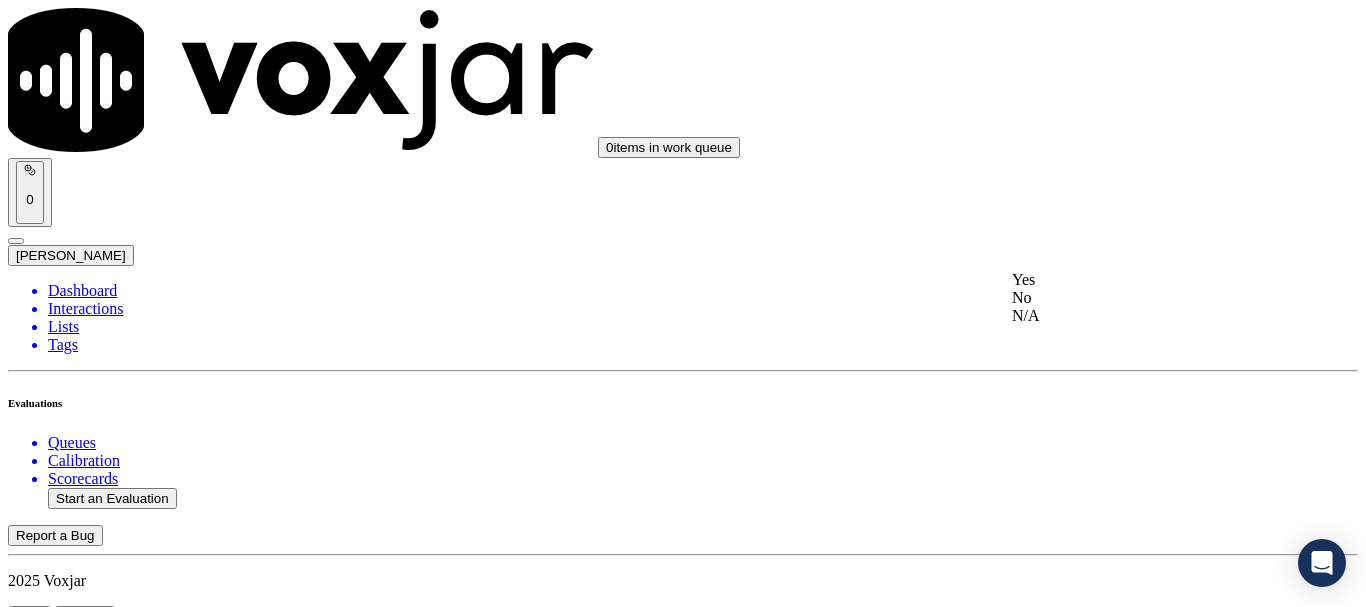 click on "Yes" at bounding box center (1139, 280) 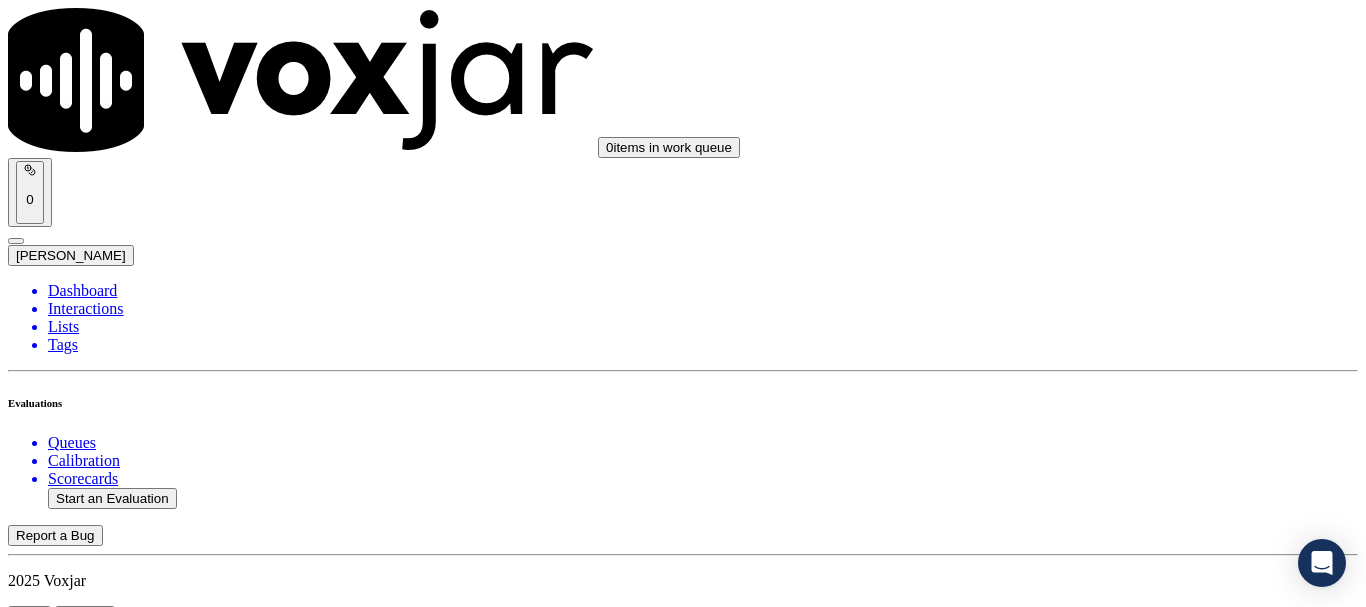 scroll, scrollTop: 800, scrollLeft: 0, axis: vertical 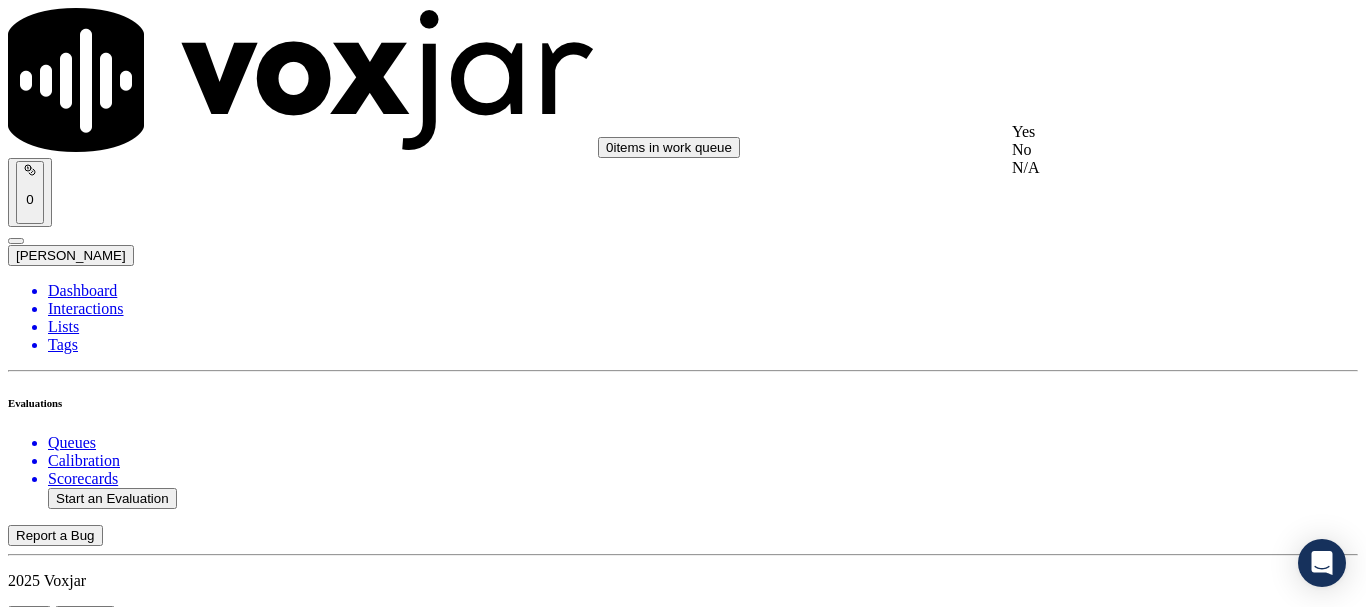 click on "Yes" at bounding box center (1139, 132) 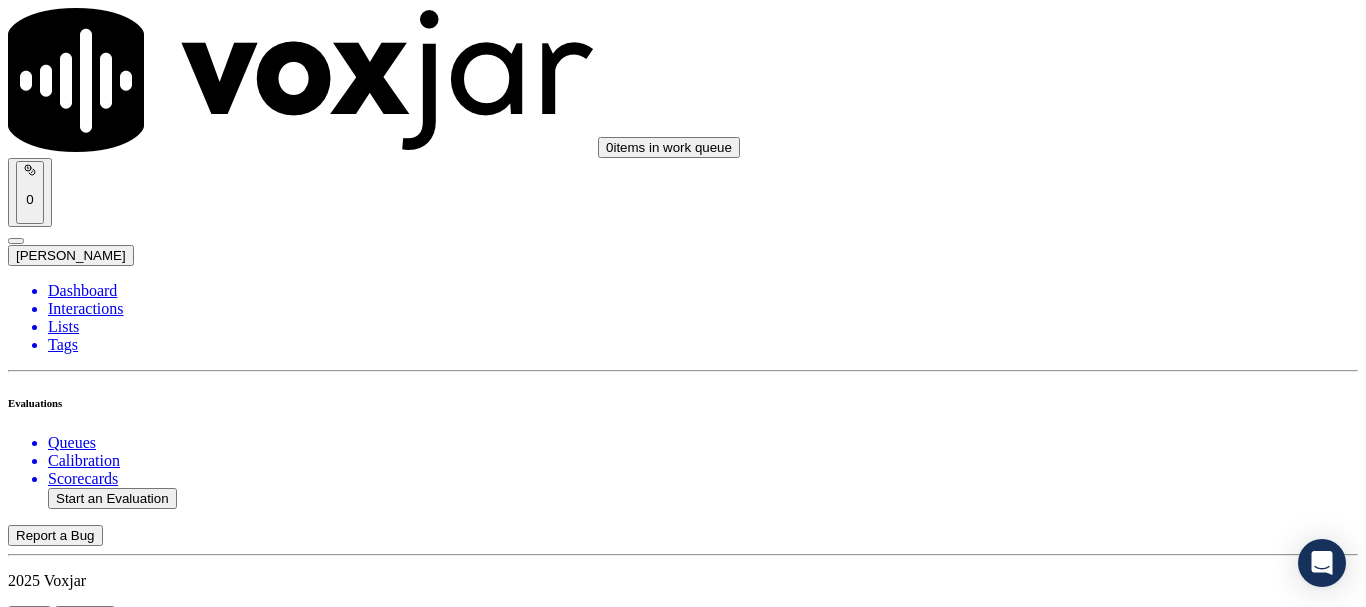 click on "Select an answer" at bounding box center [67, 3112] 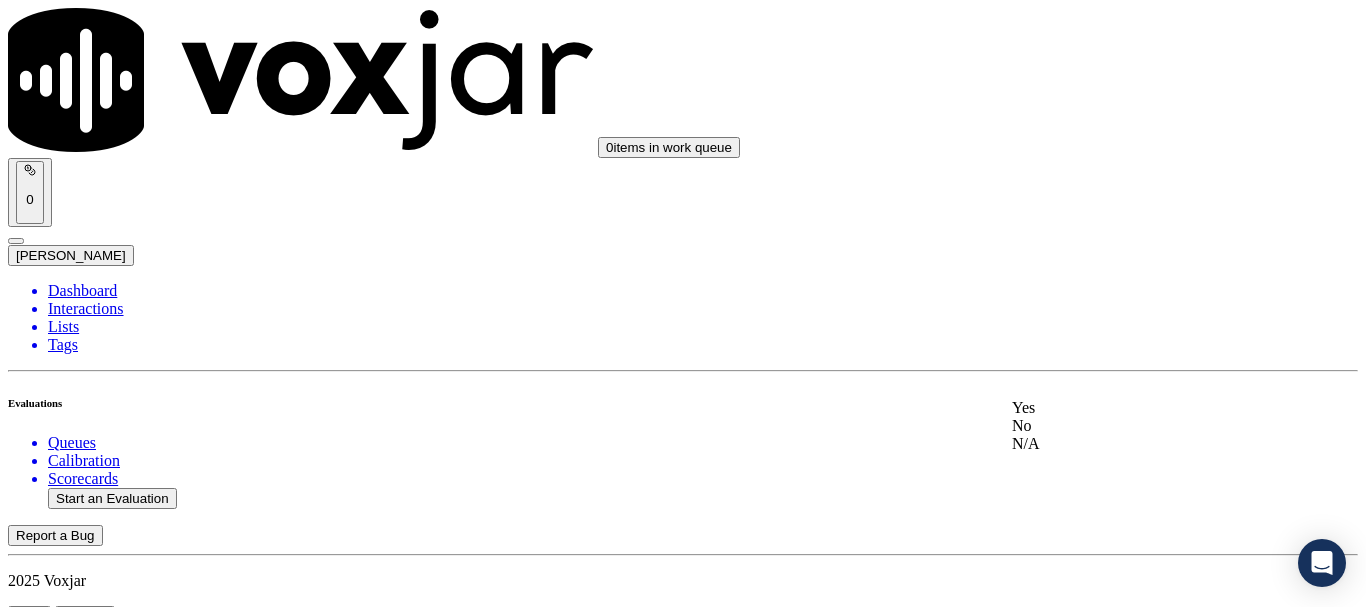 click on "N/A" 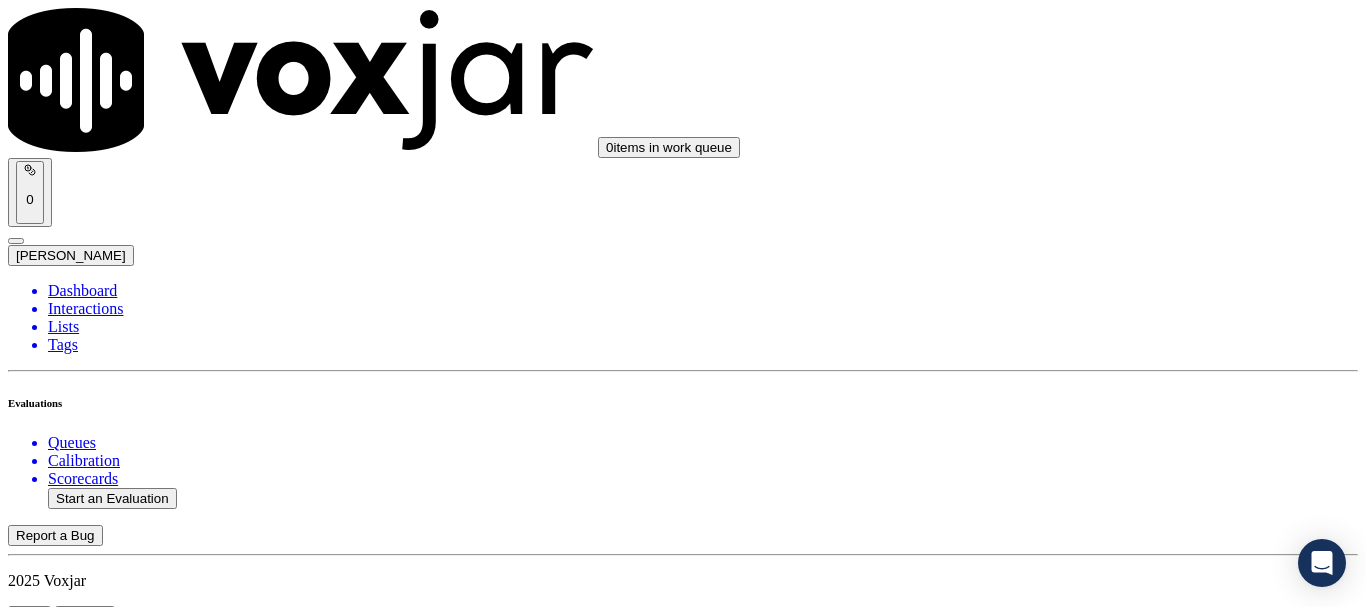 scroll, scrollTop: 1200, scrollLeft: 0, axis: vertical 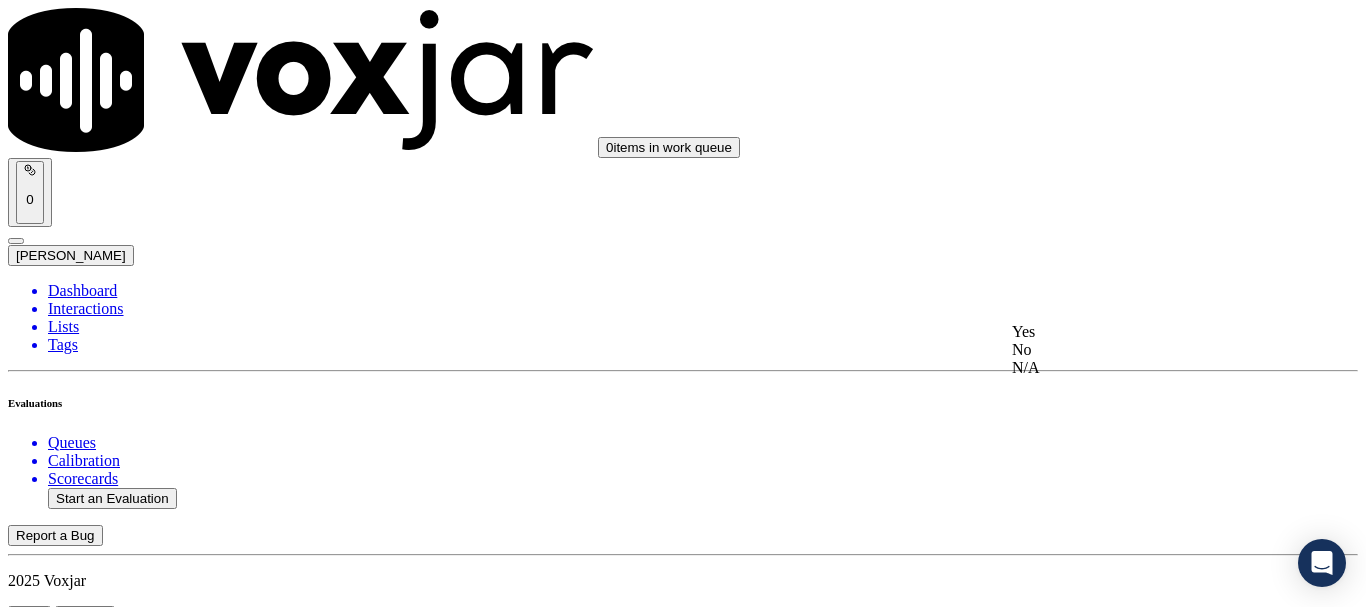 click on "N/A" 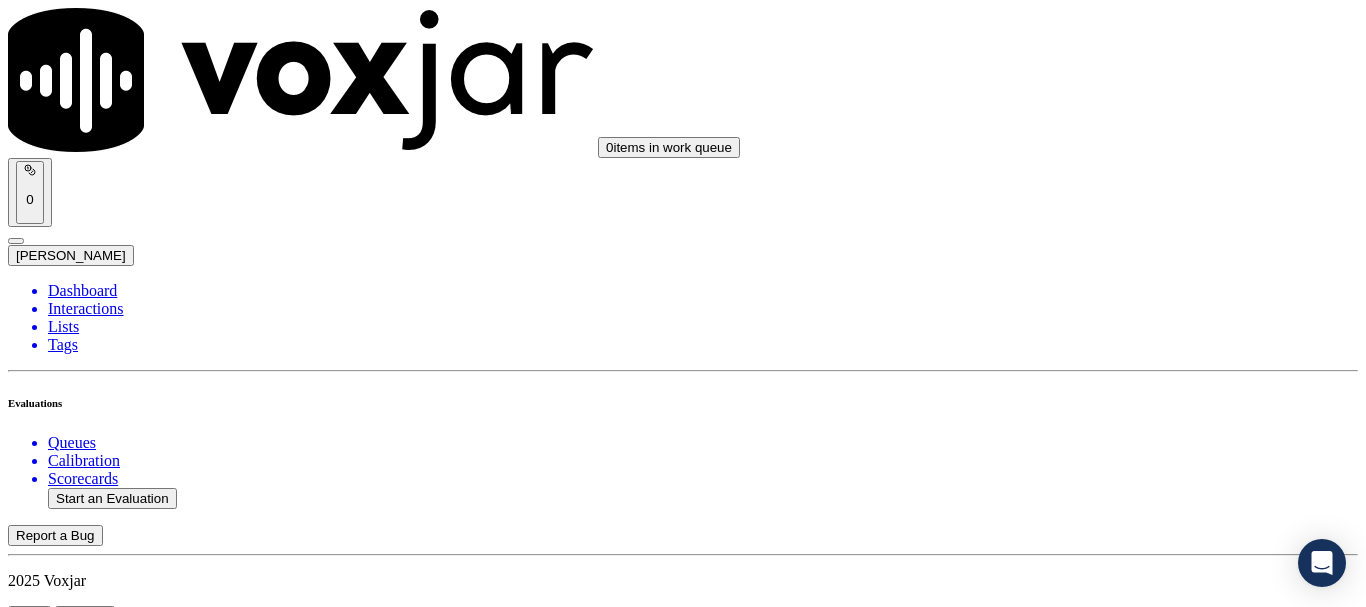 scroll, scrollTop: 1600, scrollLeft: 0, axis: vertical 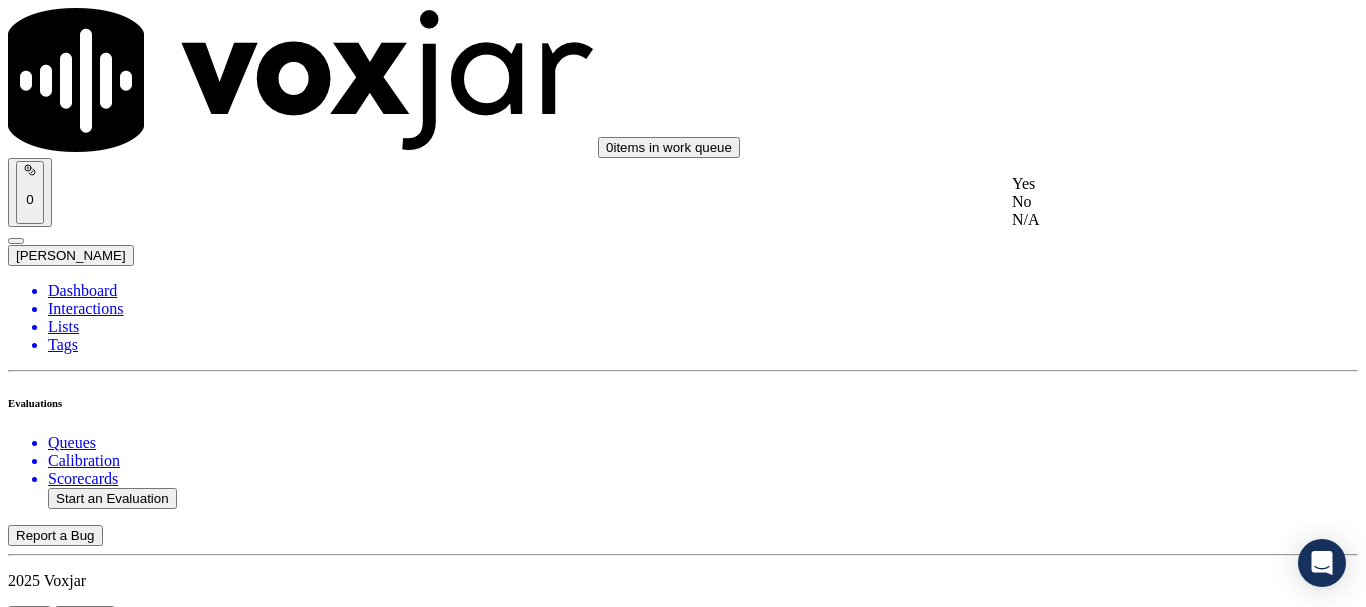 drag, startPoint x: 1097, startPoint y: 194, endPoint x: 1153, endPoint y: 345, distance: 161.04968 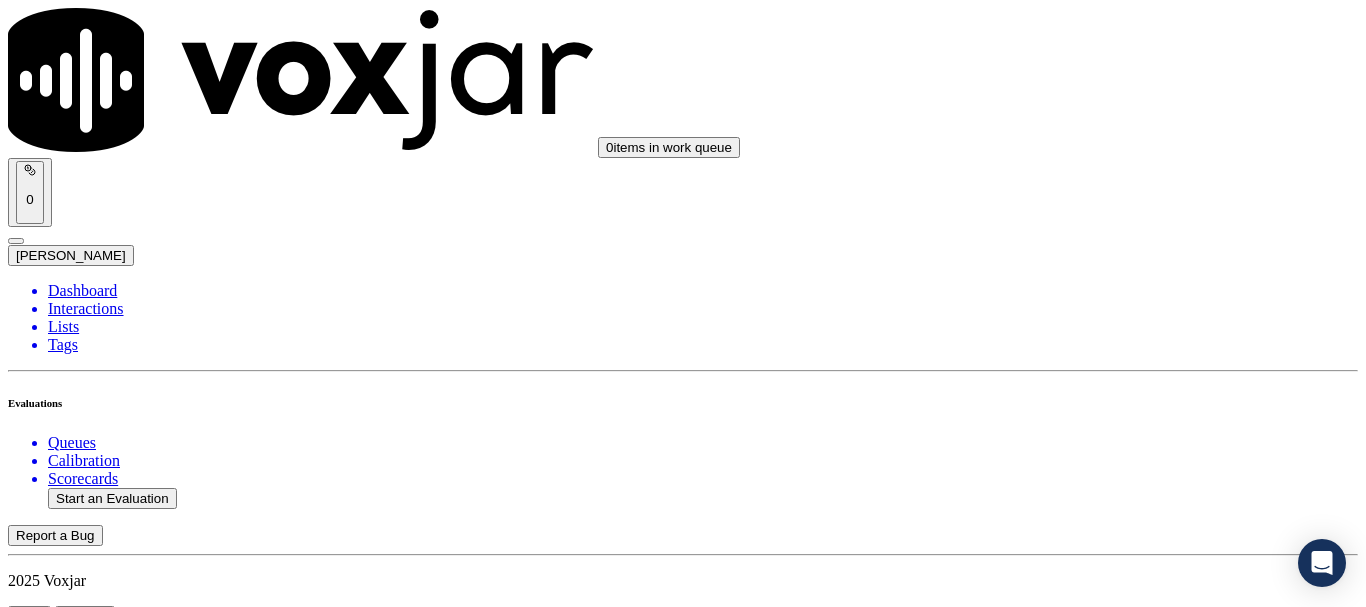 click on "Select an answer" at bounding box center [67, 3807] 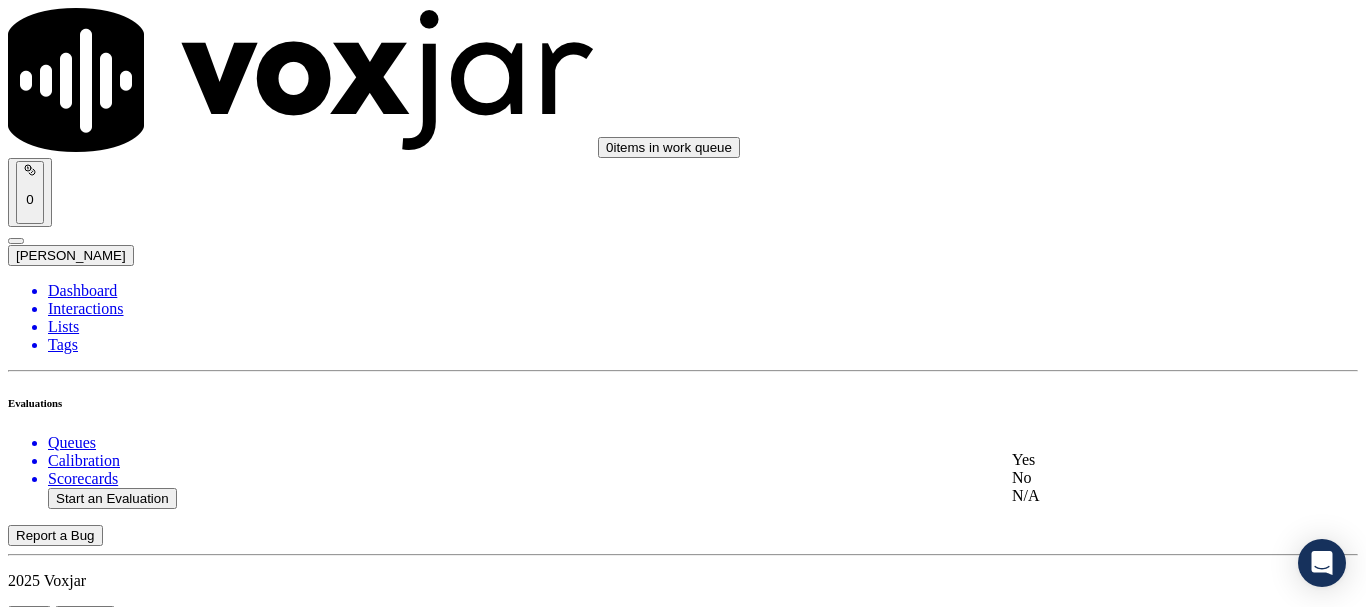click on "Yes" at bounding box center (1139, 460) 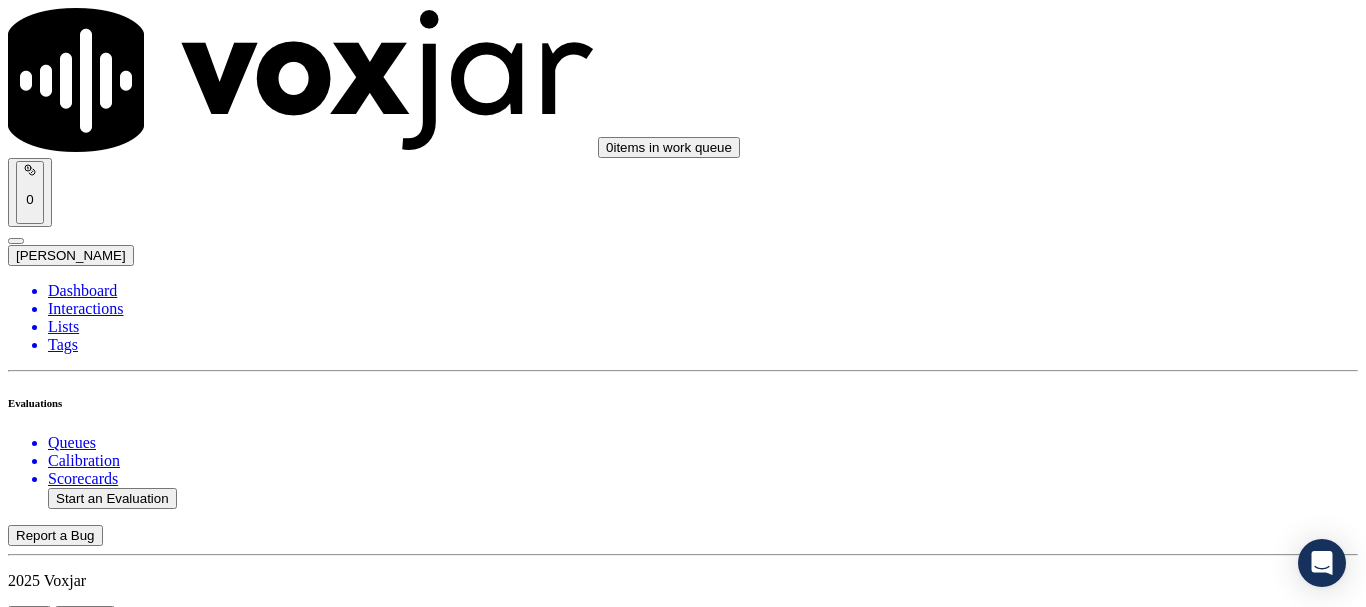 scroll, scrollTop: 2100, scrollLeft: 0, axis: vertical 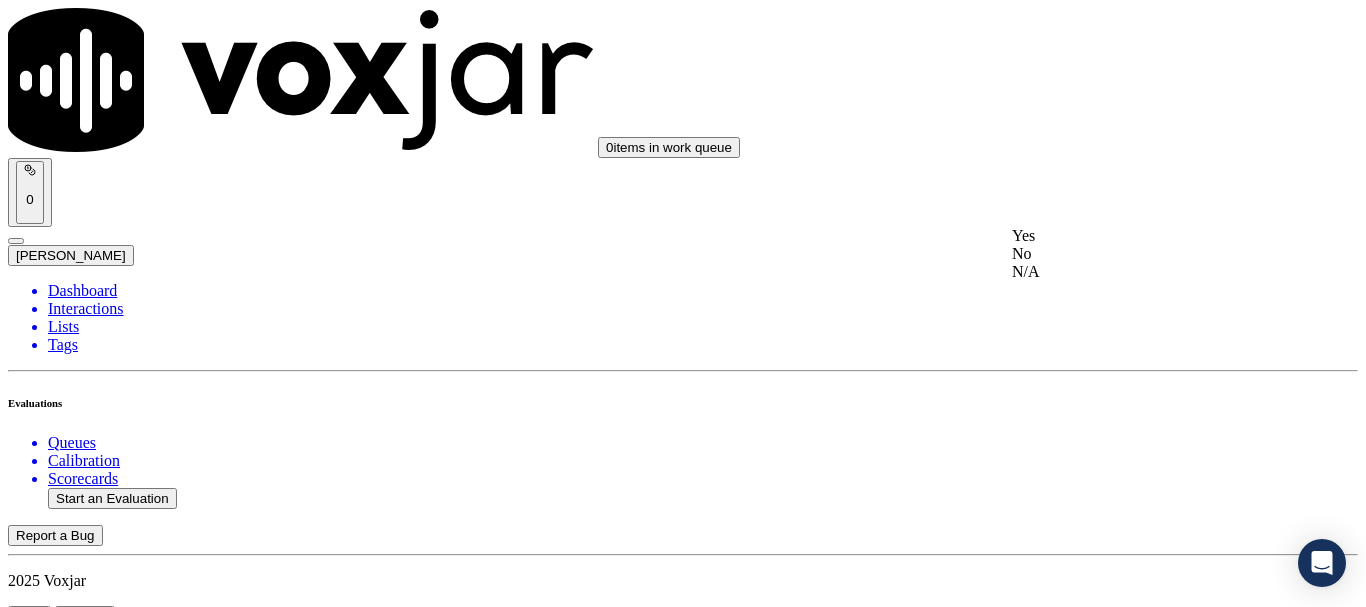 click on "Yes" at bounding box center (1139, 236) 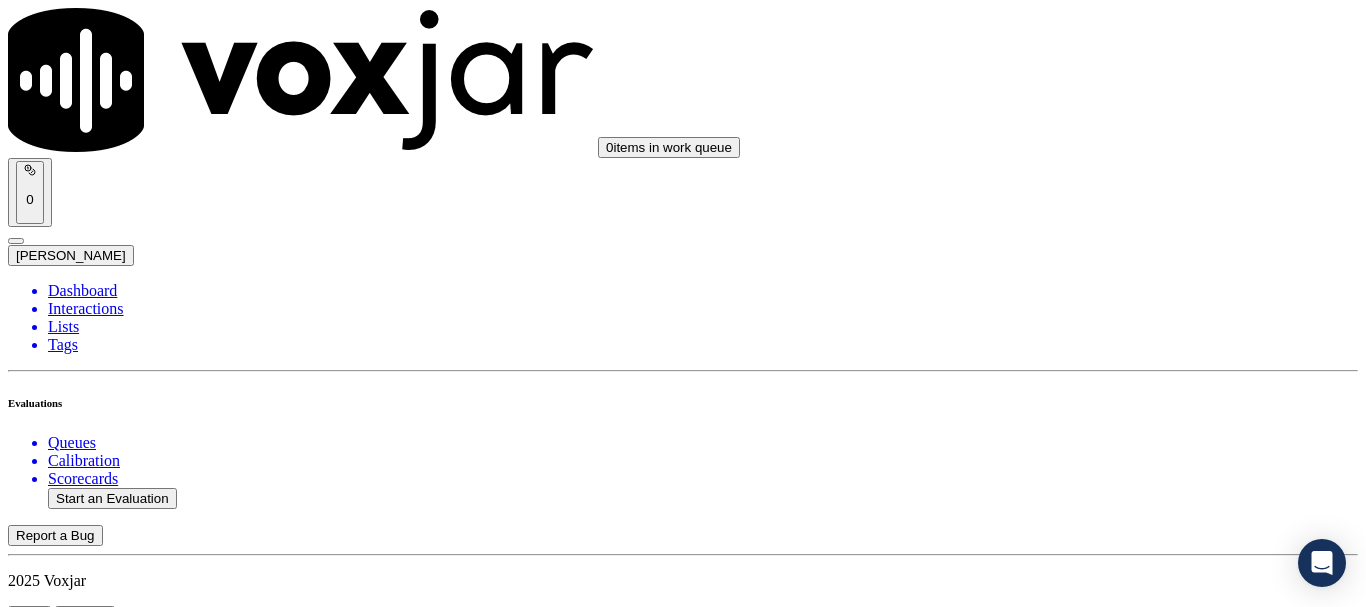 click on "Select an answer" at bounding box center [67, 4294] 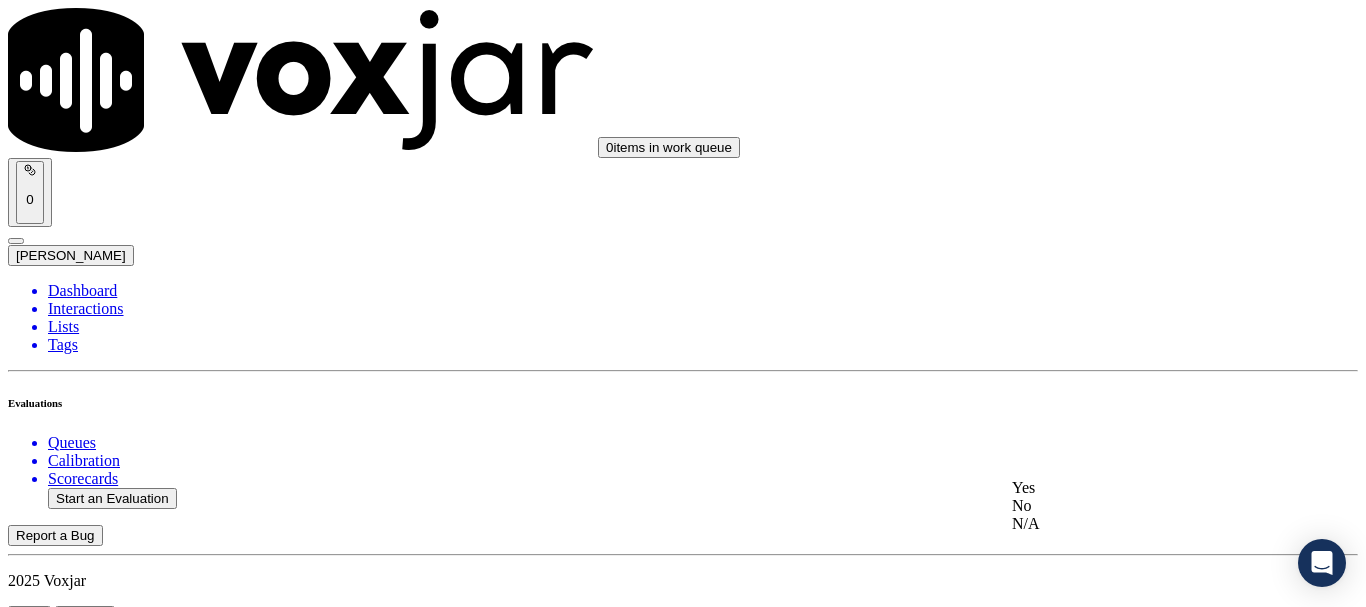 click on "Yes" at bounding box center [1139, 488] 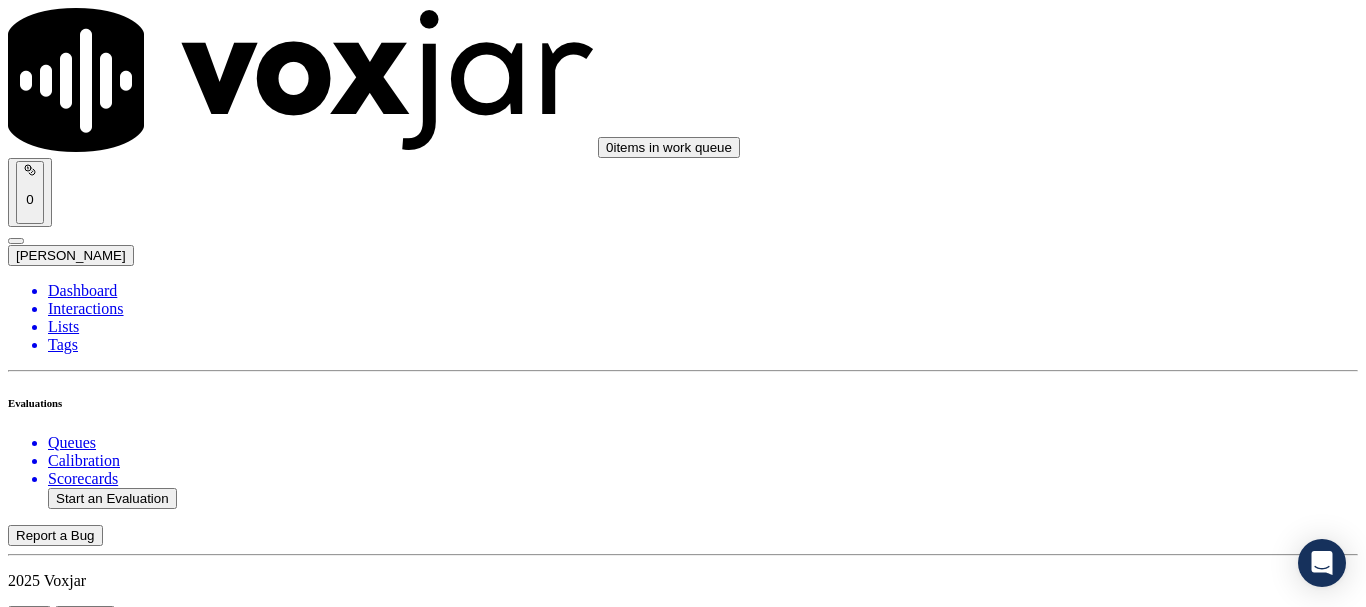 scroll, scrollTop: 2600, scrollLeft: 0, axis: vertical 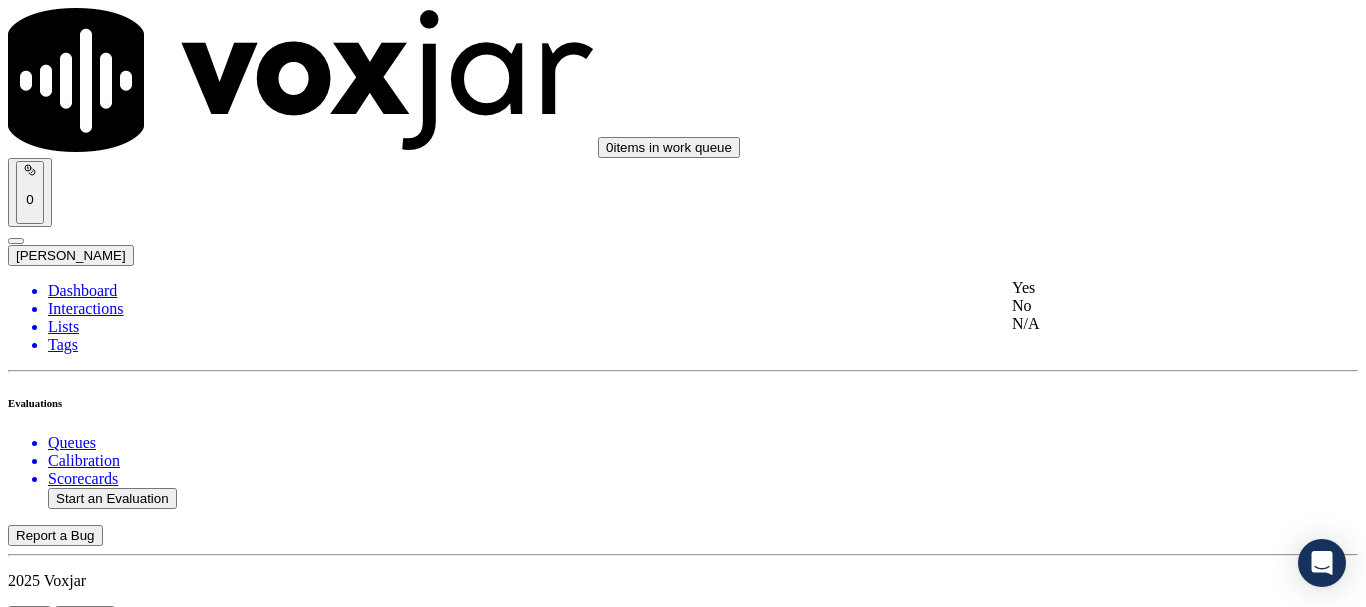 click on "Yes" at bounding box center [1139, 288] 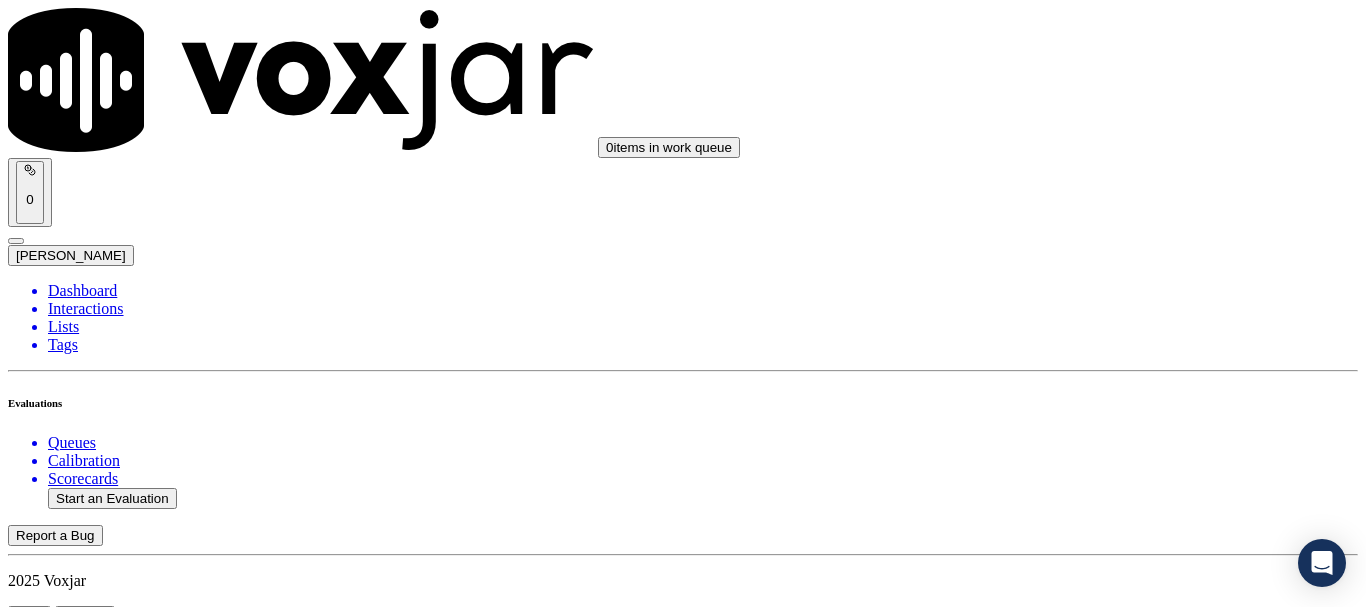 scroll, scrollTop: 3000, scrollLeft: 0, axis: vertical 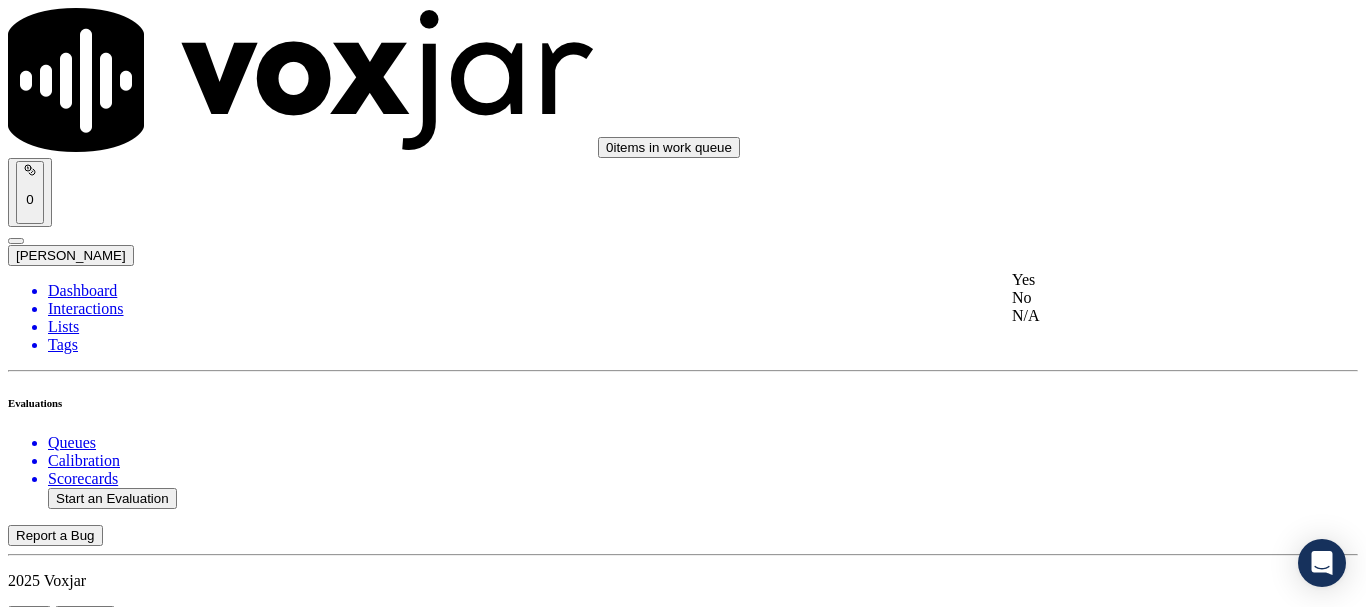 drag, startPoint x: 1123, startPoint y: 283, endPoint x: 1116, endPoint y: 341, distance: 58.420887 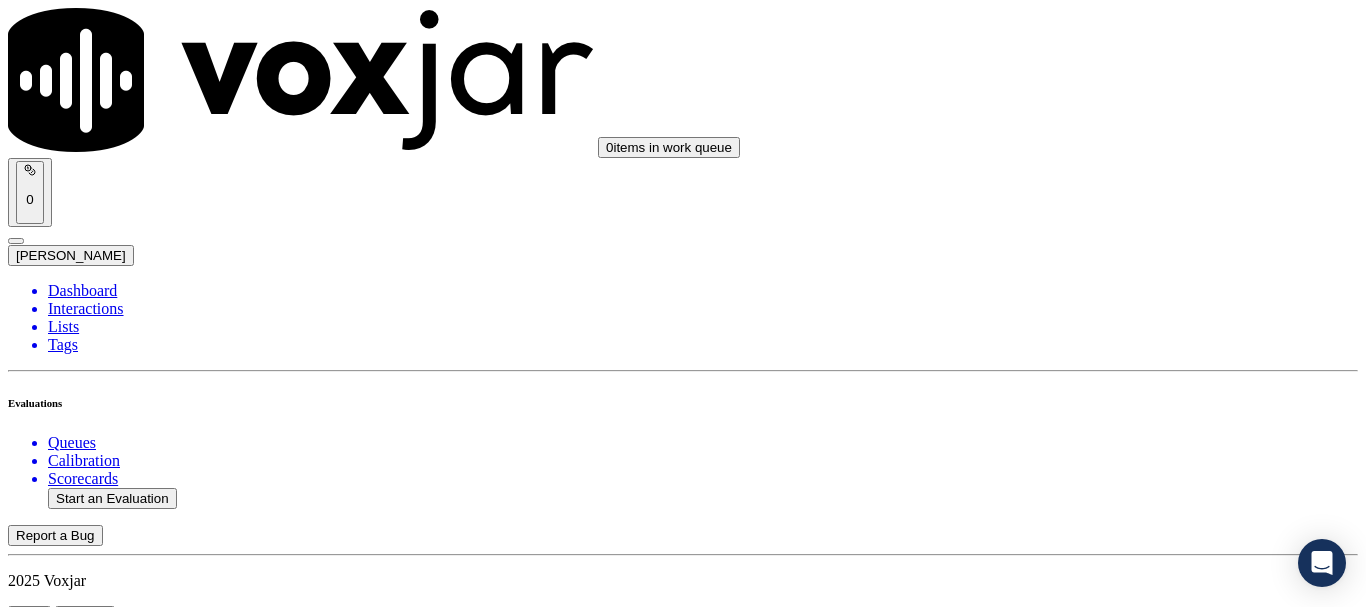 scroll, scrollTop: 3400, scrollLeft: 0, axis: vertical 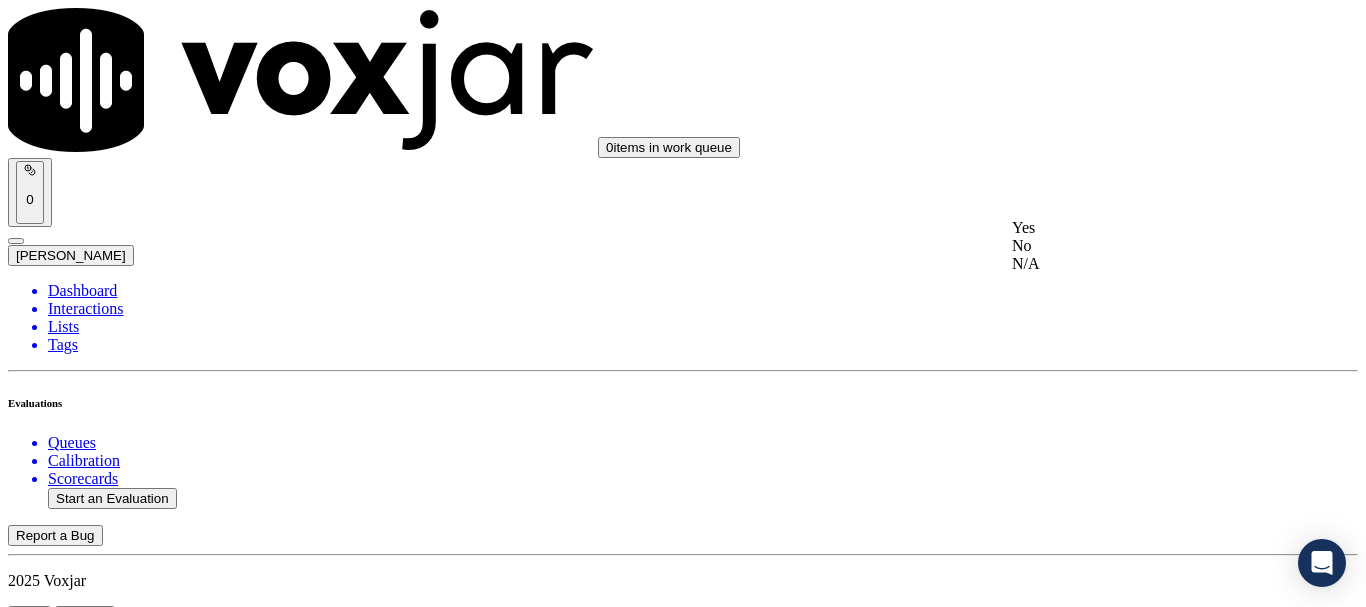 click on "Yes" at bounding box center (1139, 228) 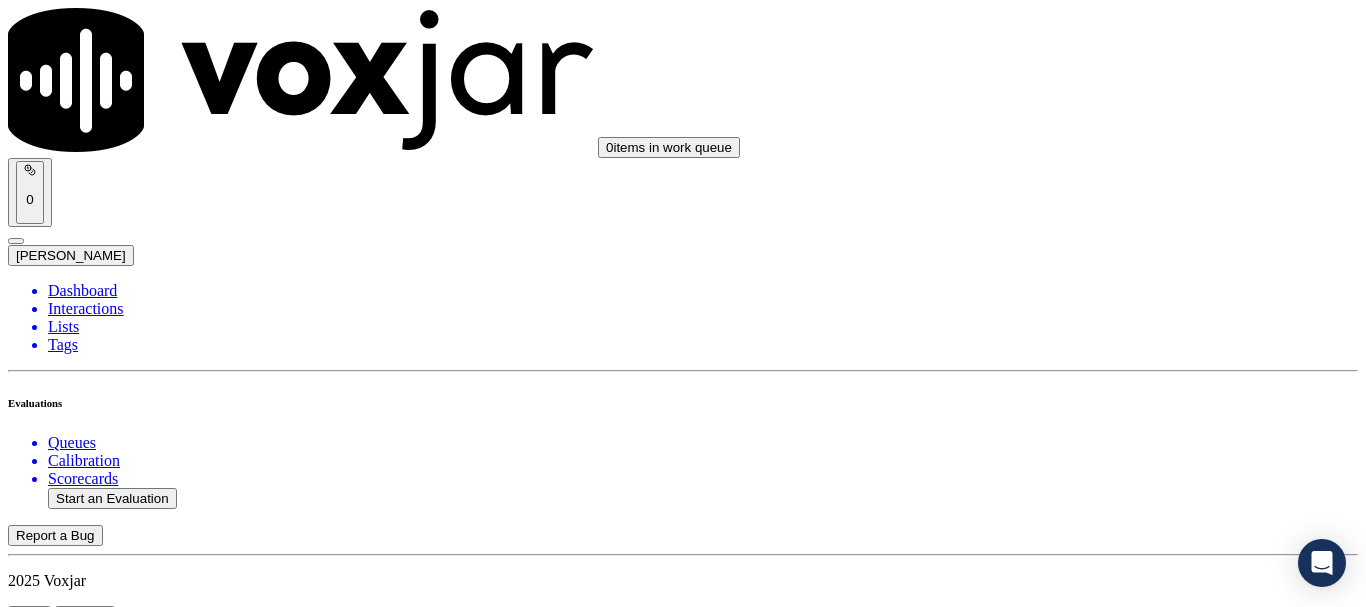 click on "Select an answer" at bounding box center [67, 5303] 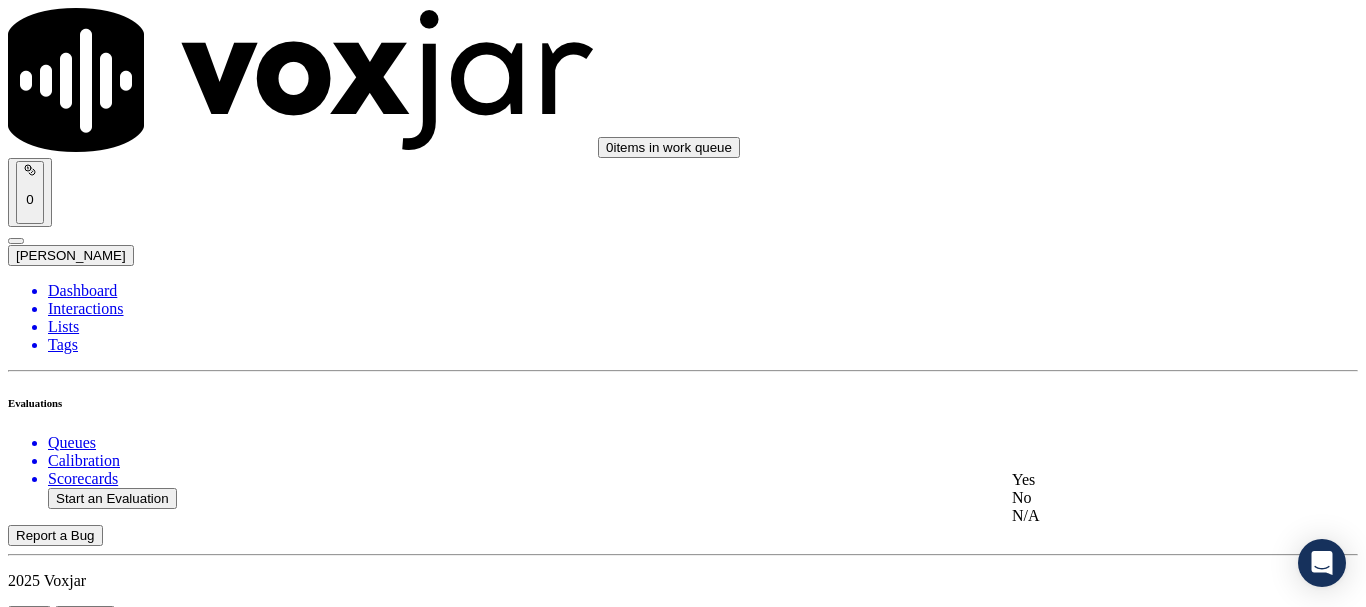 click on "Yes" at bounding box center (1139, 480) 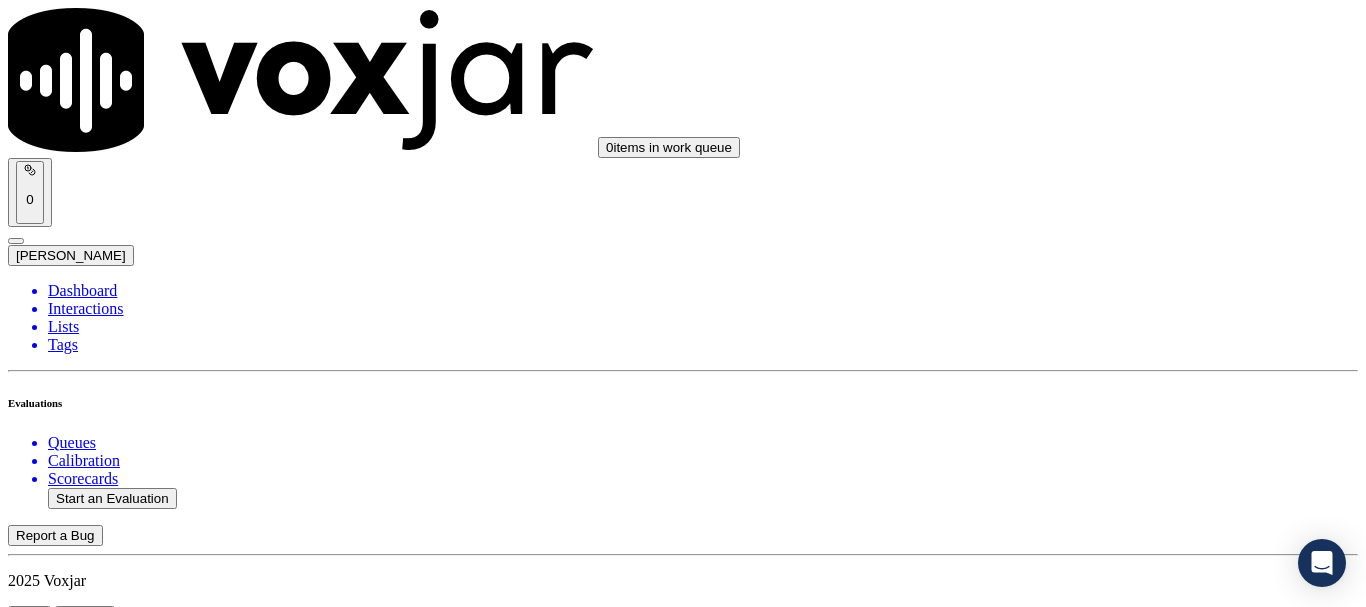 scroll, scrollTop: 4000, scrollLeft: 0, axis: vertical 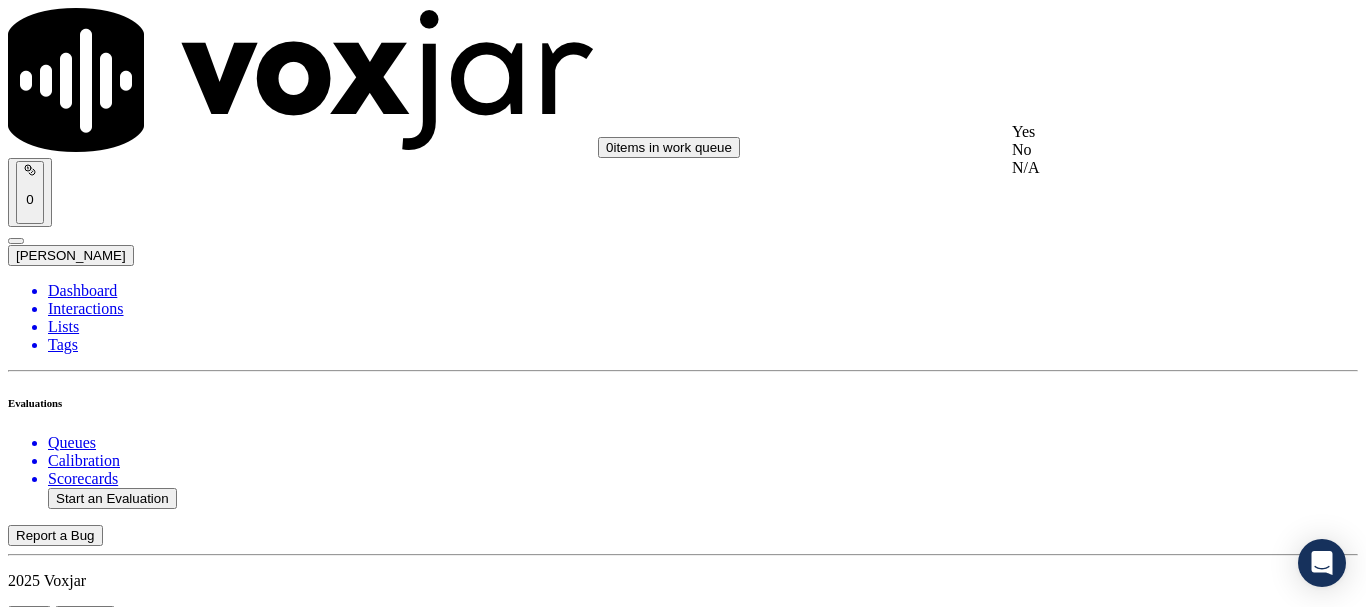 drag, startPoint x: 1087, startPoint y: 110, endPoint x: 1118, endPoint y: 153, distance: 53.009434 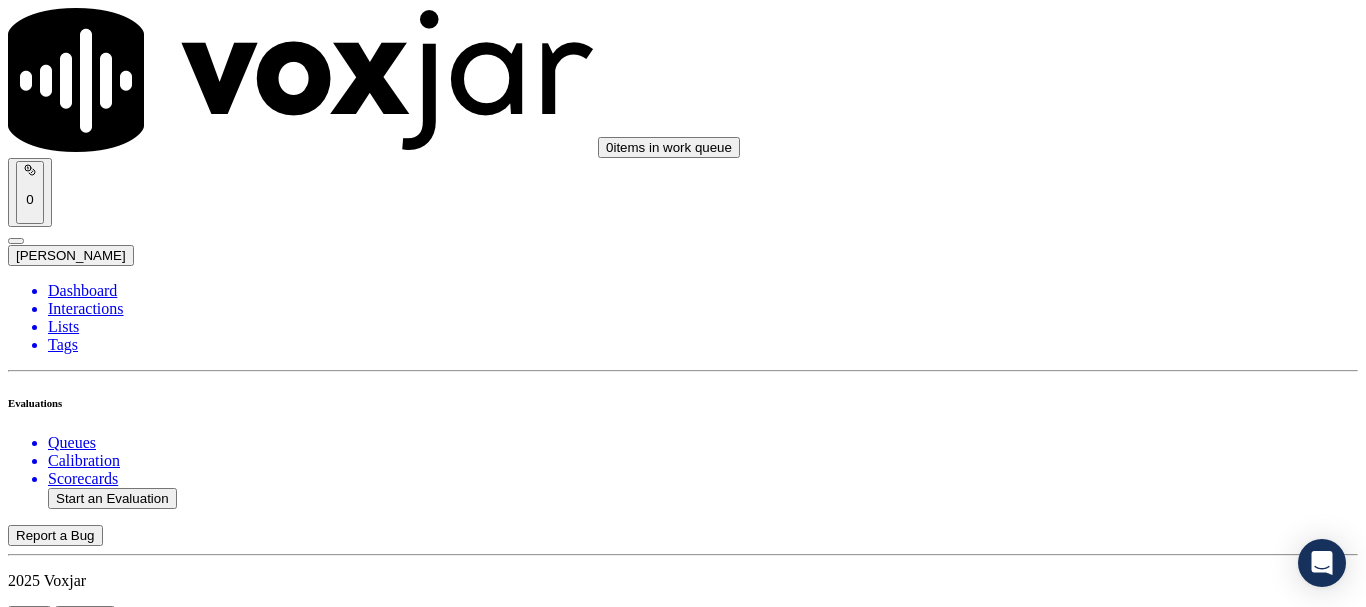 click on "Select an answer" at bounding box center (67, 5776) 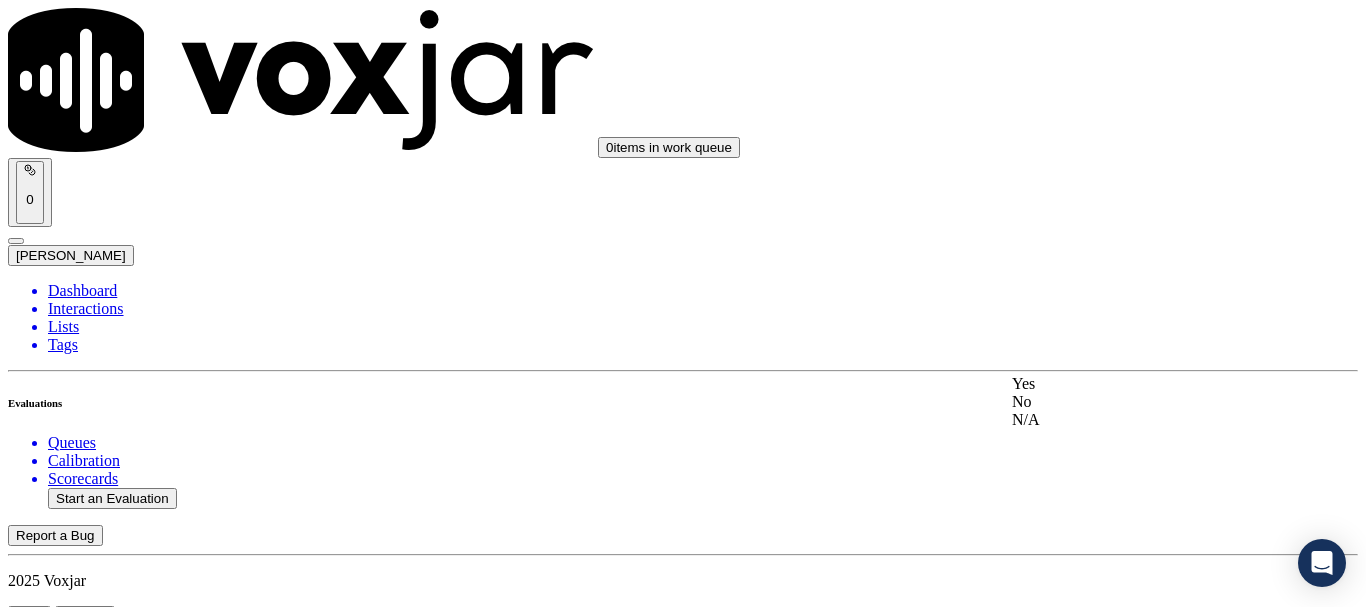 click on "Yes" at bounding box center [1139, 384] 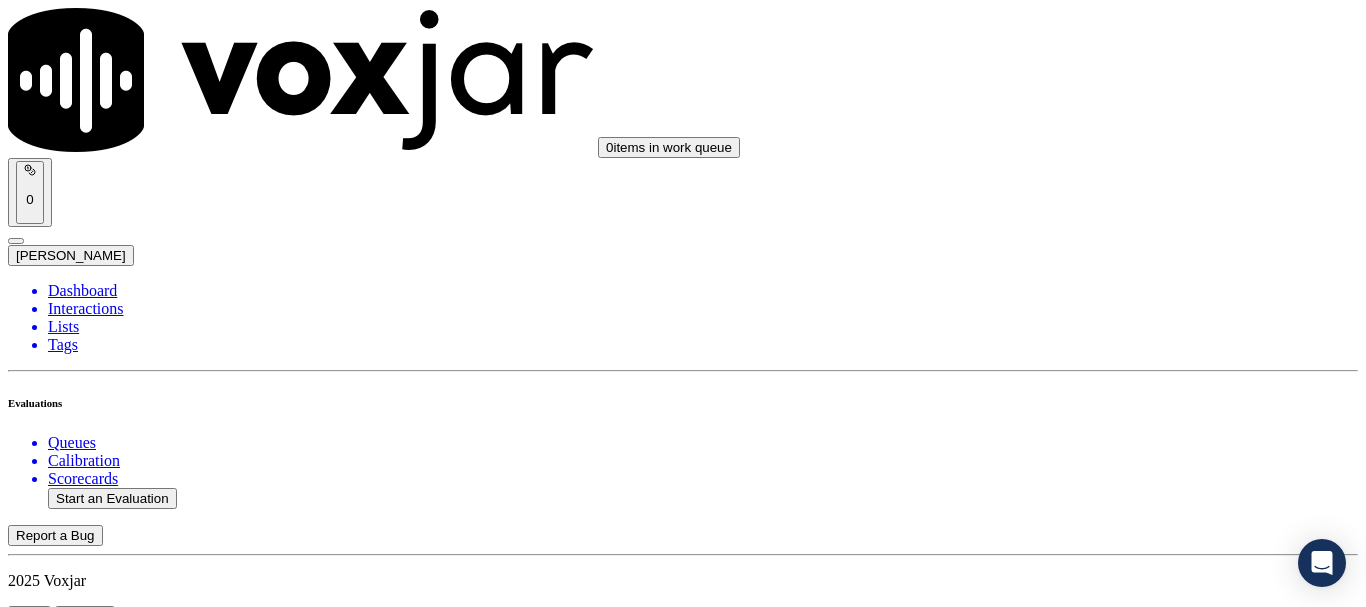 scroll, scrollTop: 4600, scrollLeft: 0, axis: vertical 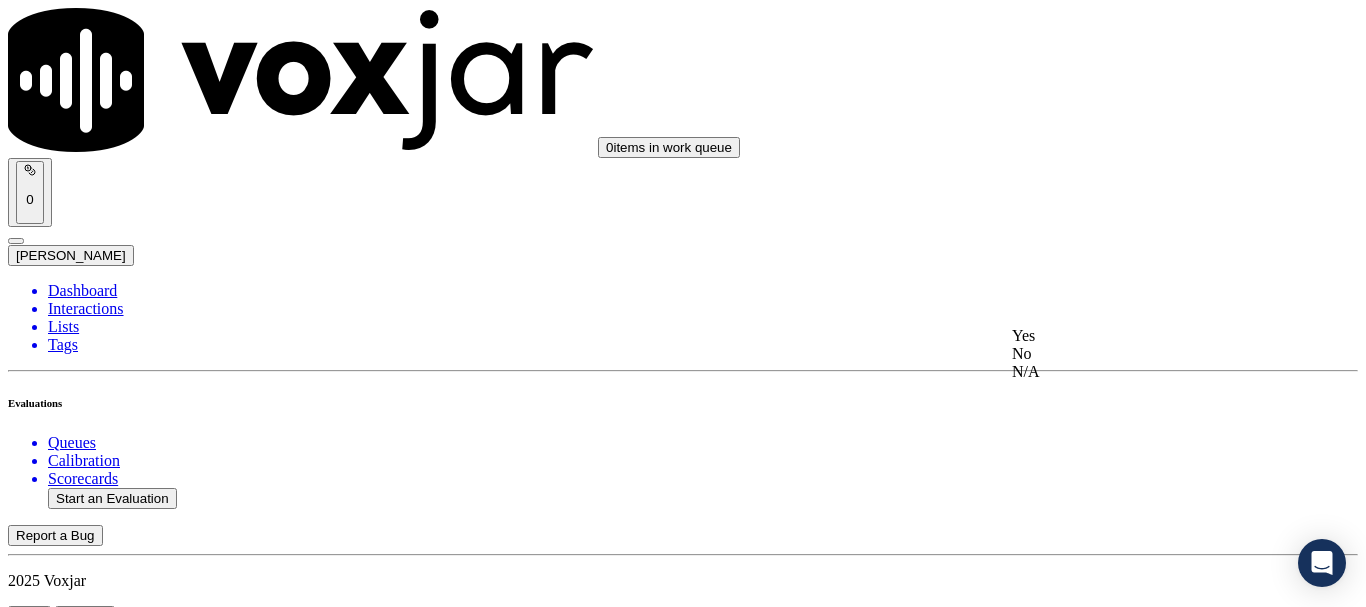 click on "Yes" at bounding box center [1139, 336] 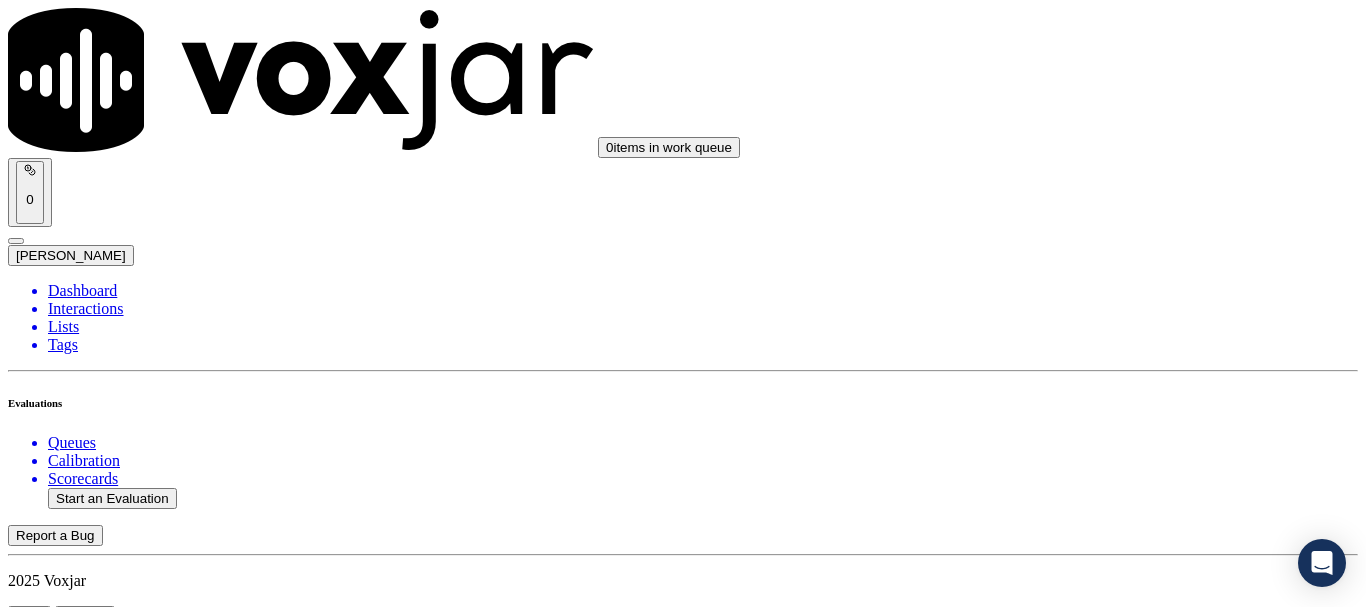 scroll, scrollTop: 4400, scrollLeft: 0, axis: vertical 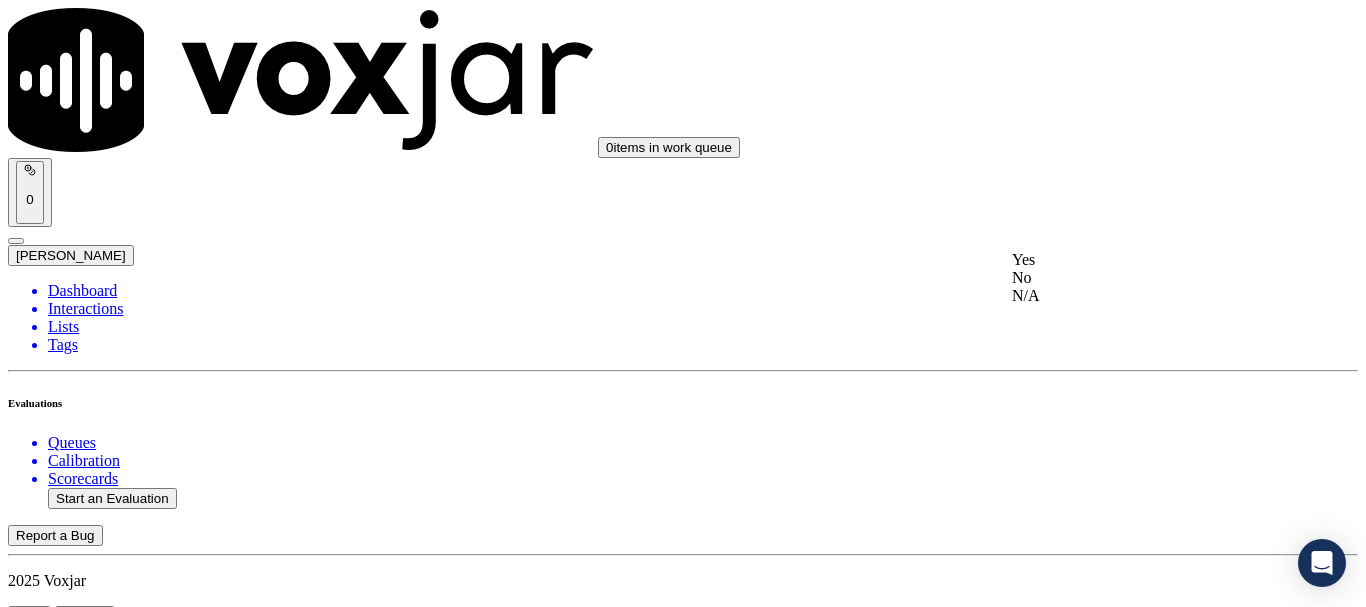 click on "Yes" at bounding box center [1139, 260] 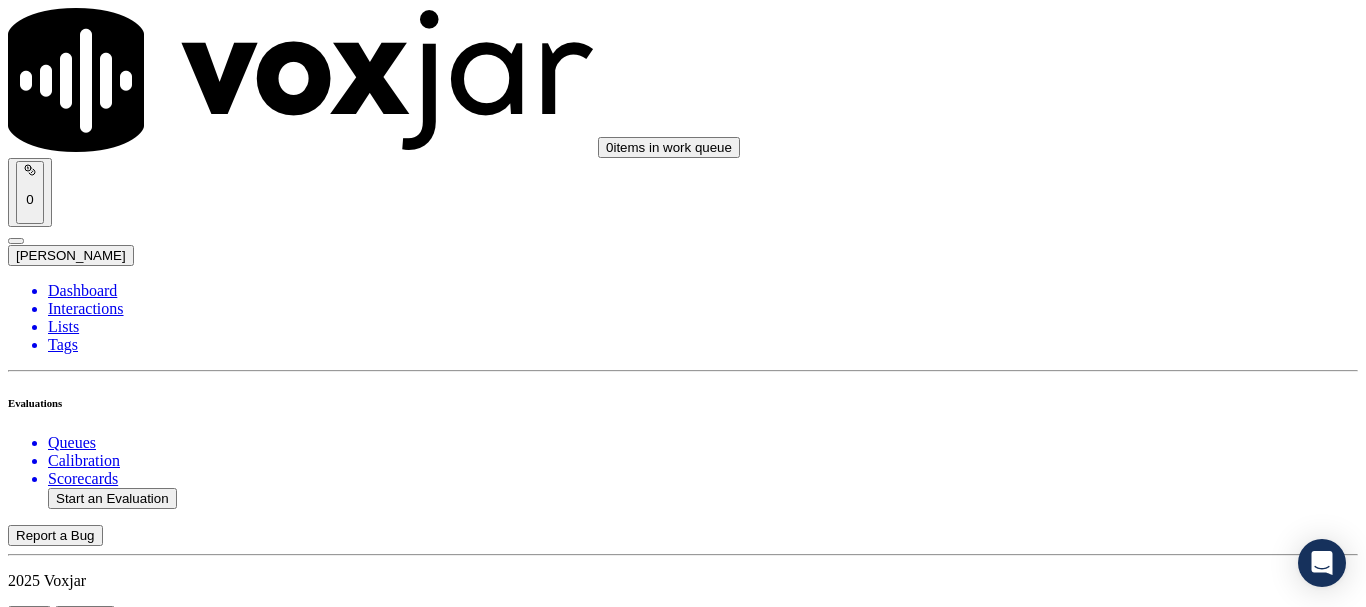 scroll, scrollTop: 4700, scrollLeft: 0, axis: vertical 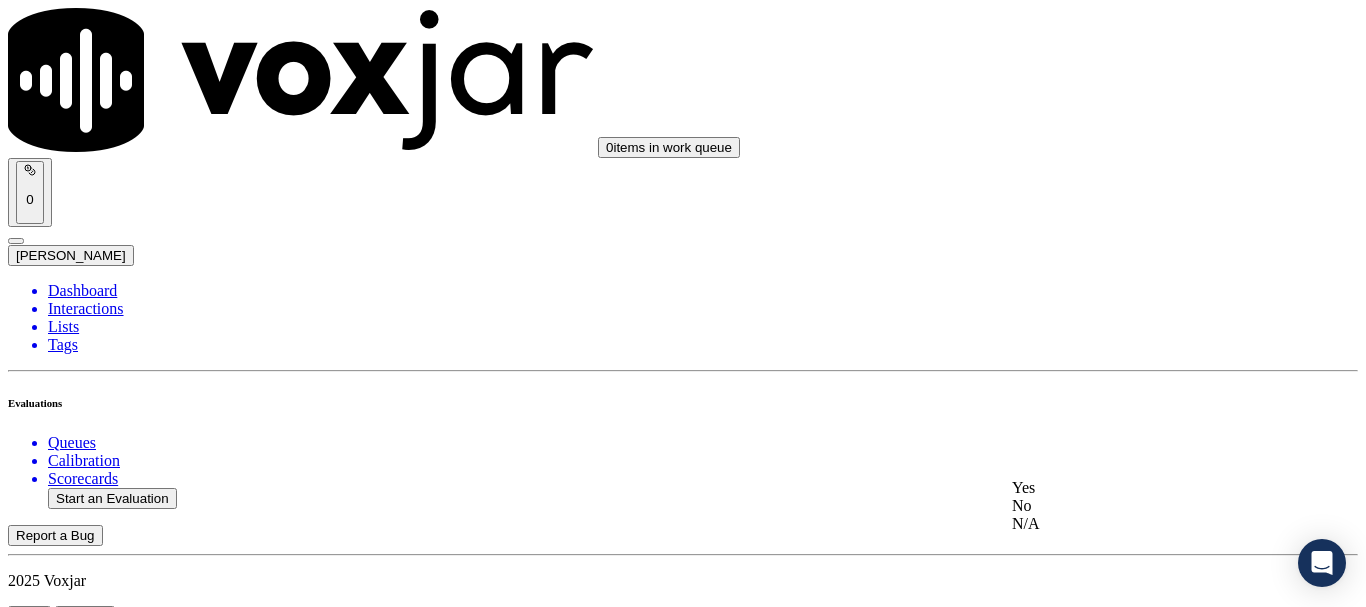 drag, startPoint x: 1091, startPoint y: 458, endPoint x: 1078, endPoint y: 507, distance: 50.695168 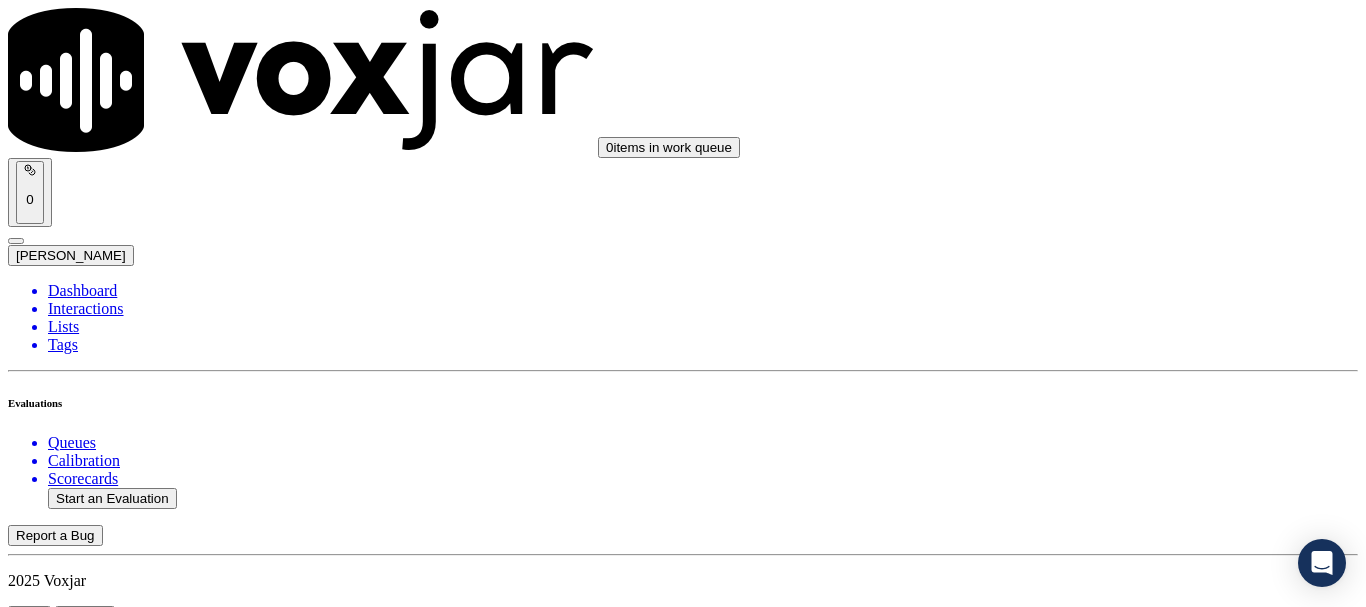 scroll, scrollTop: 5200, scrollLeft: 0, axis: vertical 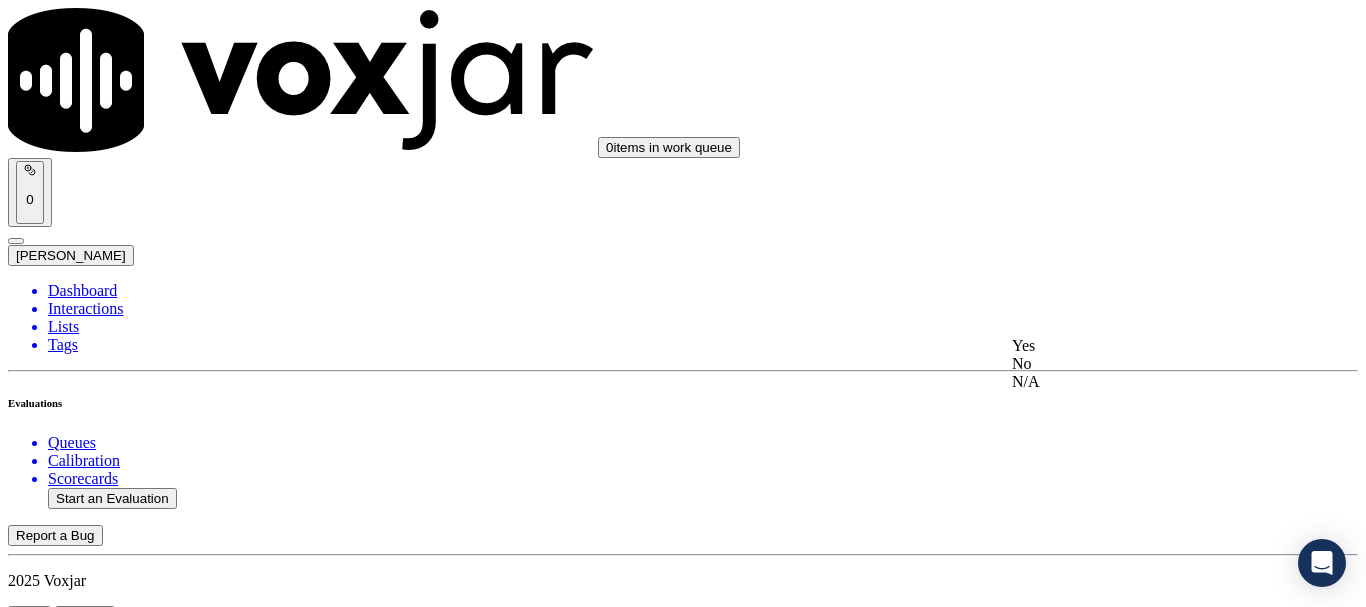 click on "Yes" at bounding box center [1139, 346] 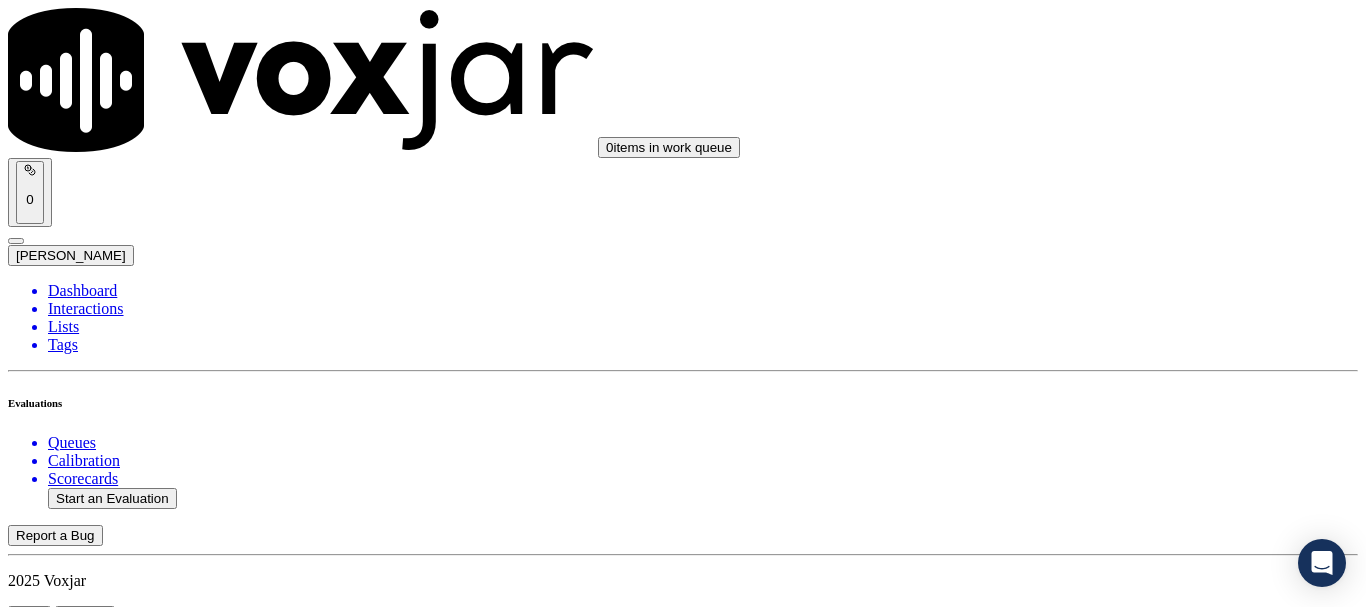 scroll, scrollTop: 5694, scrollLeft: 0, axis: vertical 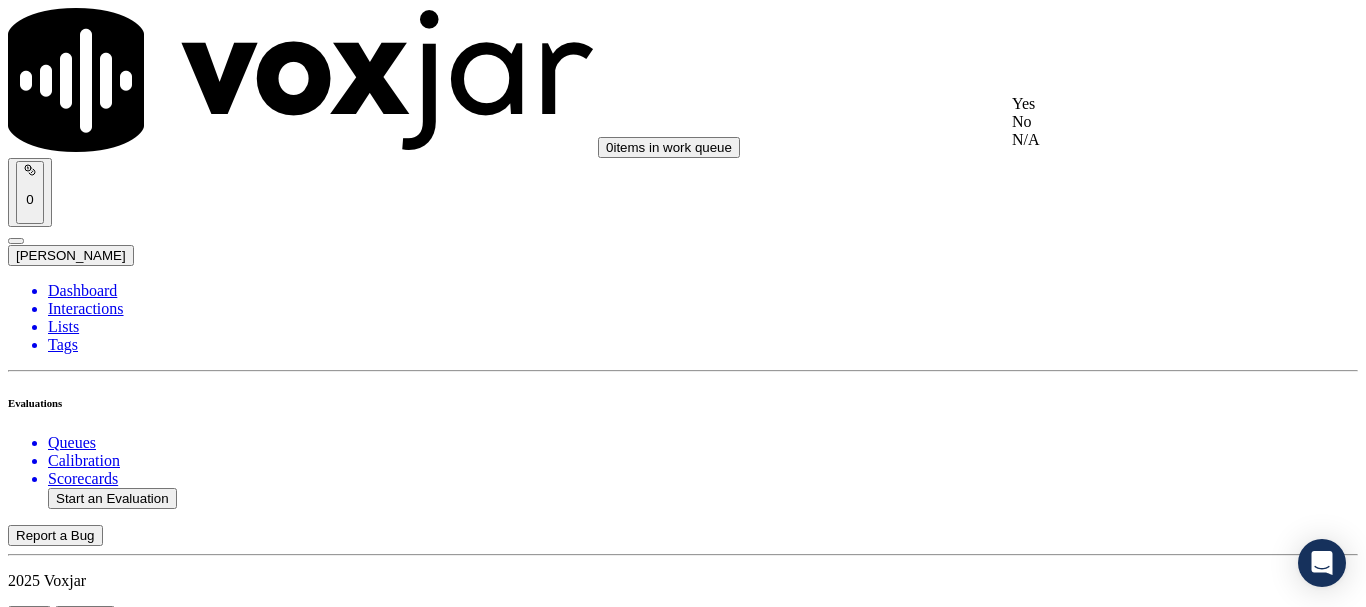 click on "Yes" at bounding box center (1139, 104) 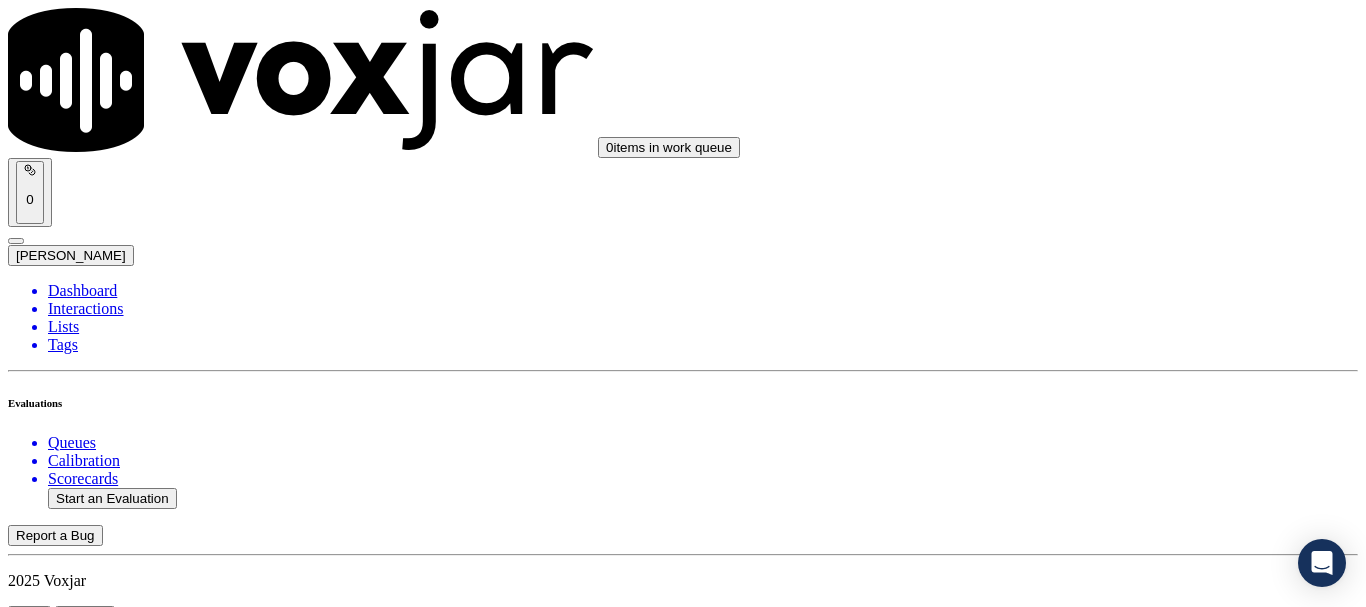 click on "Select an answer" at bounding box center [67, 7286] 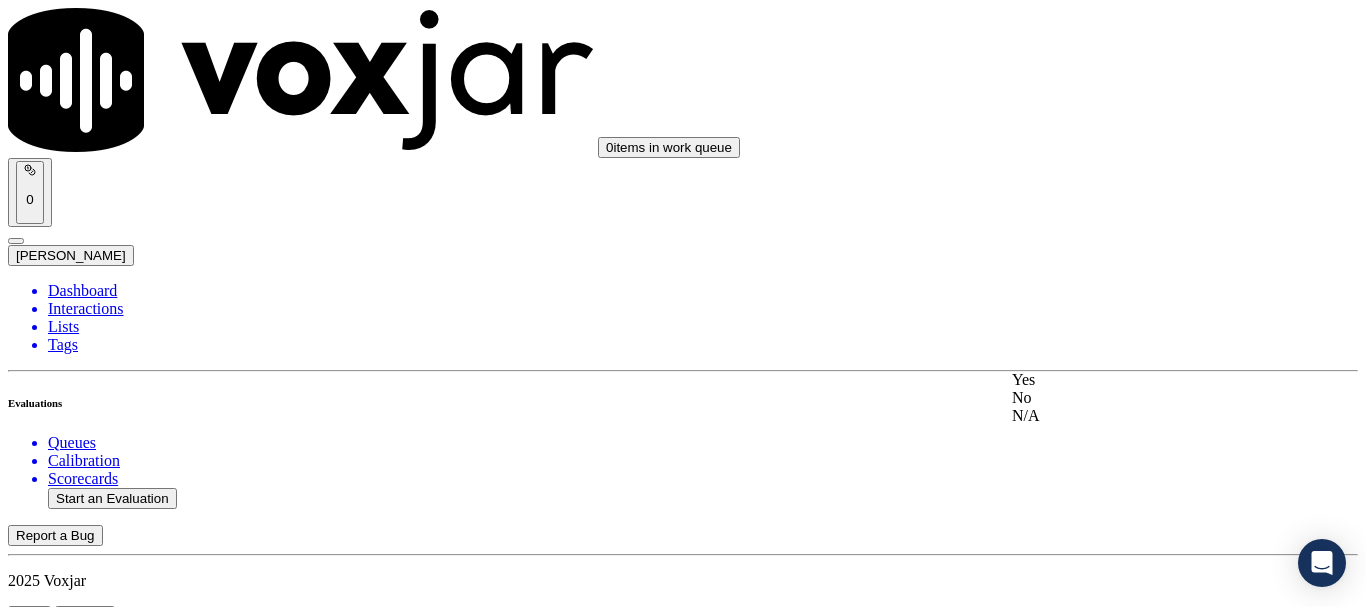 click on "Yes" at bounding box center (1139, 380) 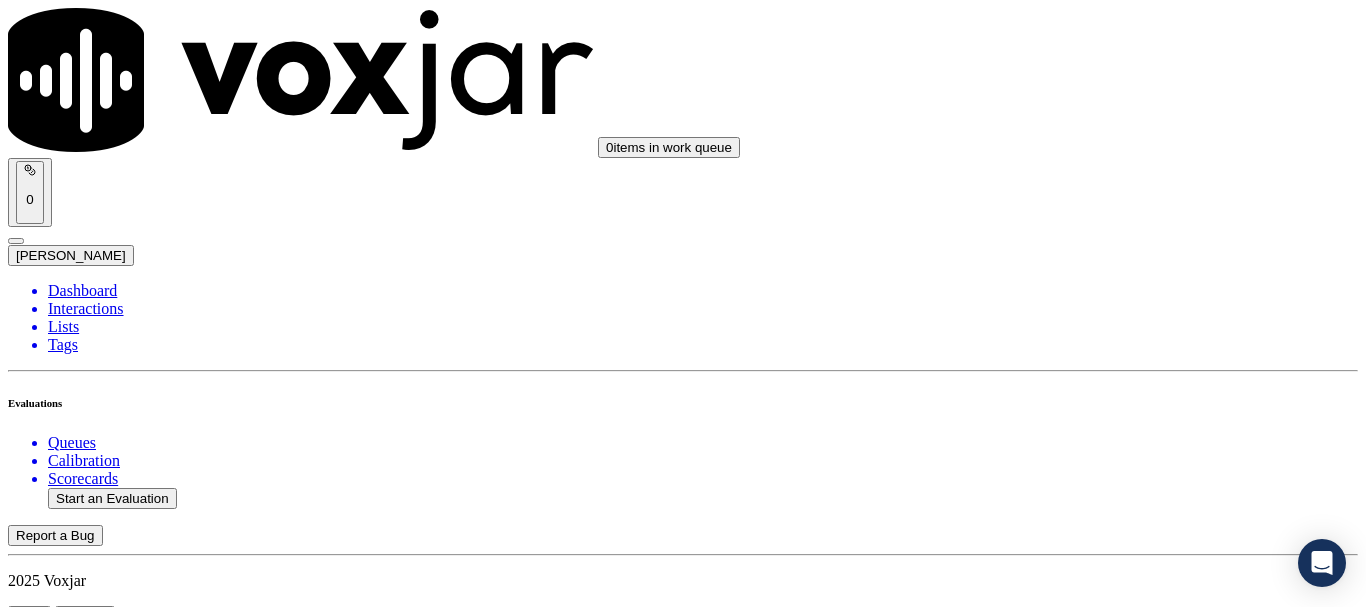 click on "Submit Scores" at bounding box center [683, 7345] 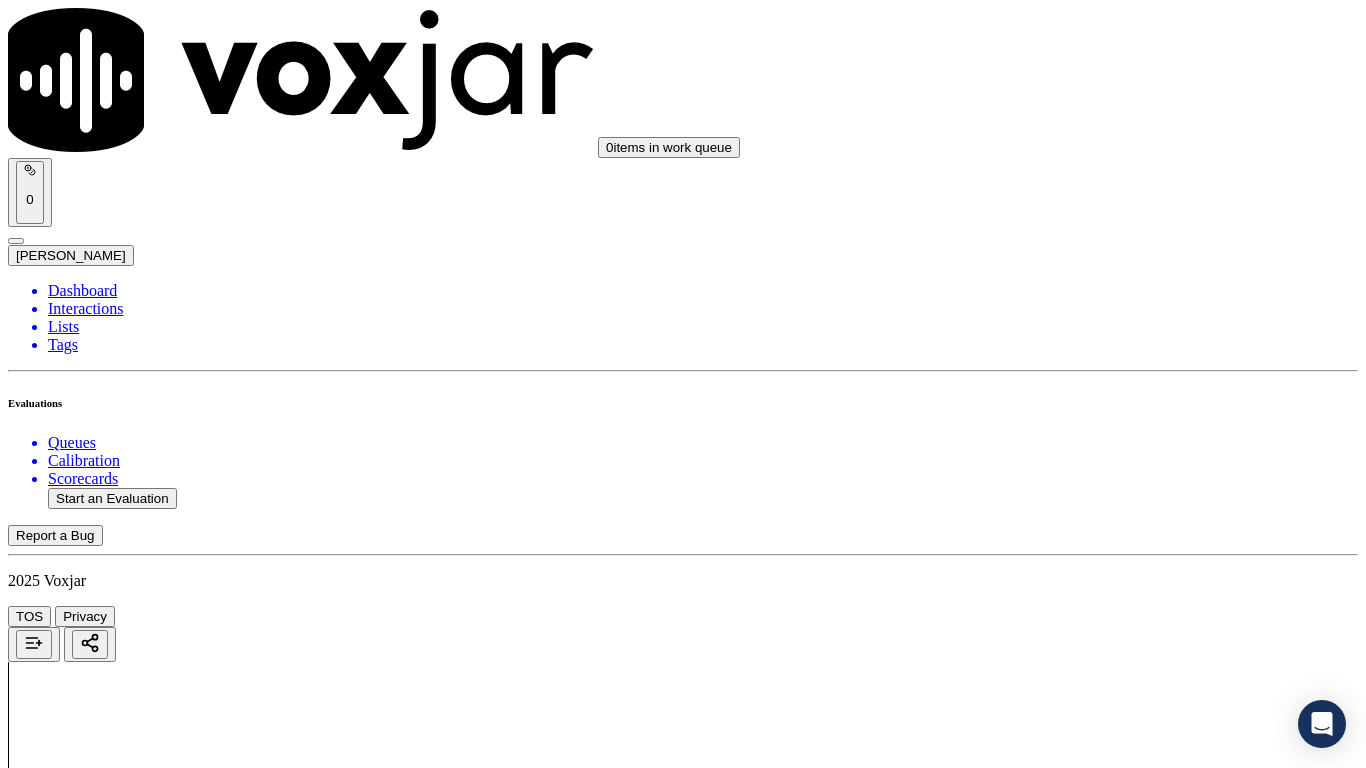 click on "Upload interaction to start evaluation" at bounding box center (124, 2728) 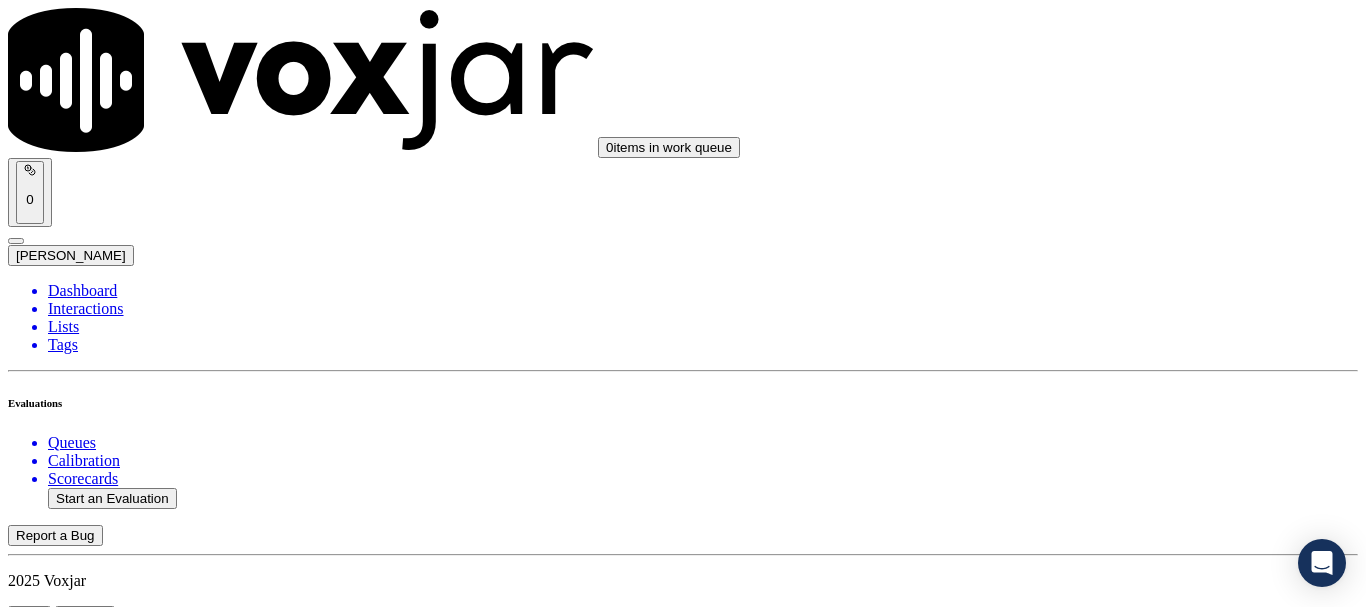 scroll, scrollTop: 200, scrollLeft: 0, axis: vertical 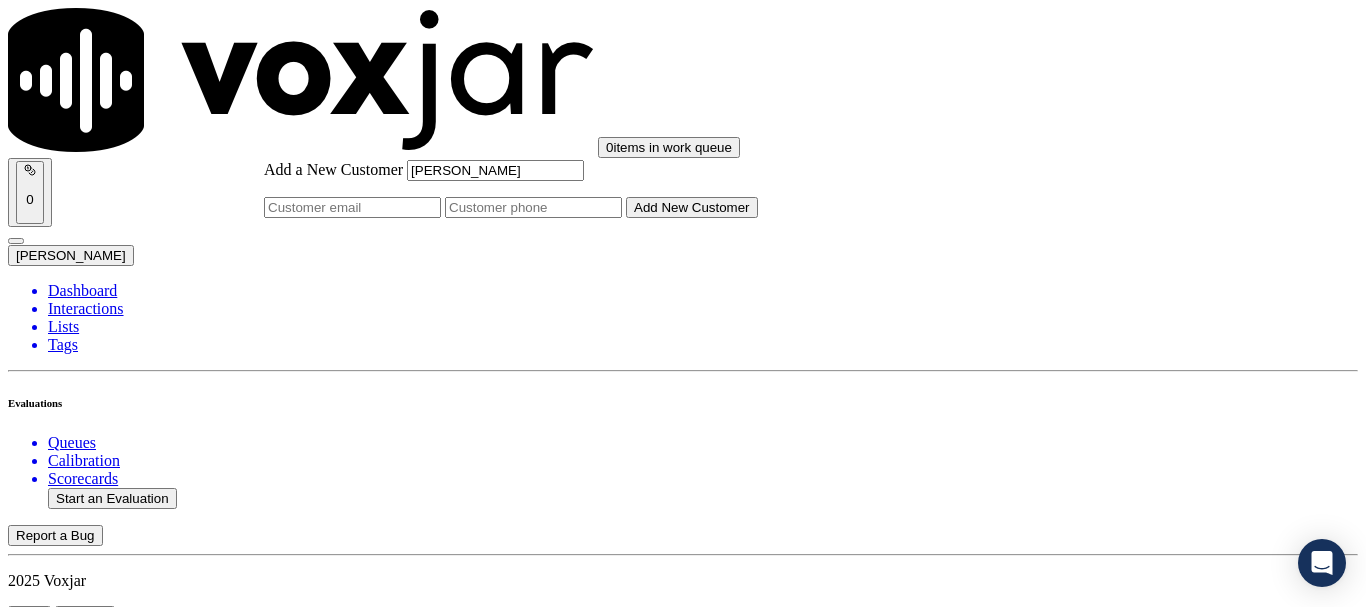 type on "[PERSON_NAME]" 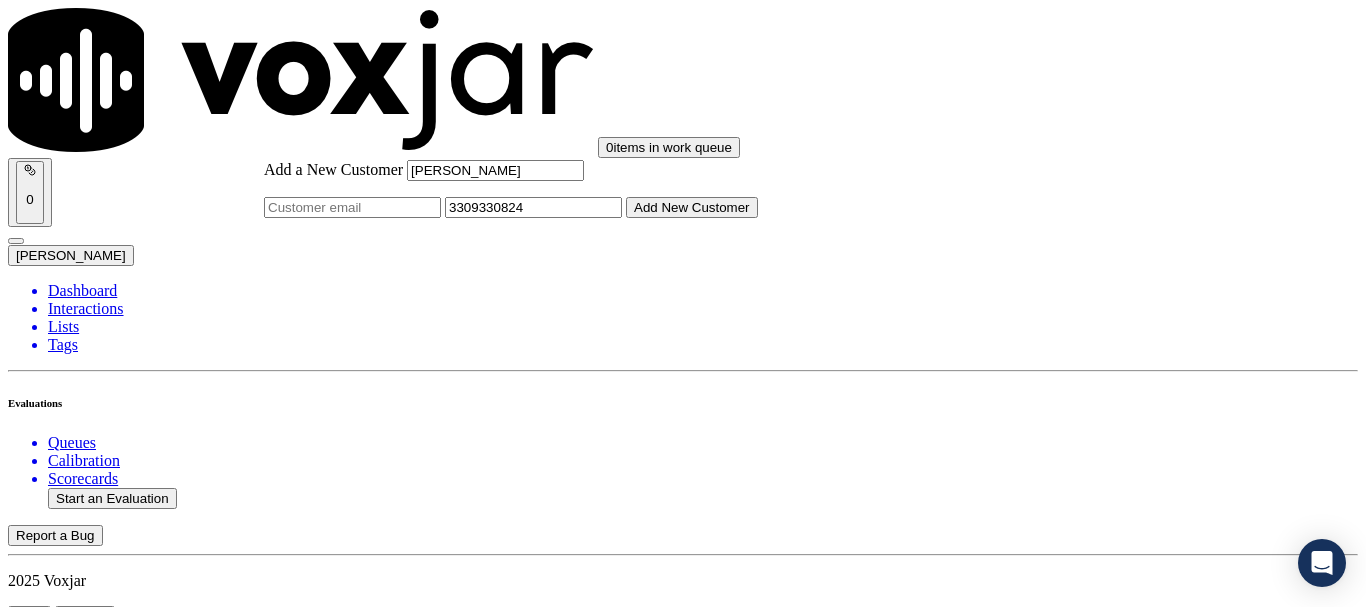 type on "3309330824" 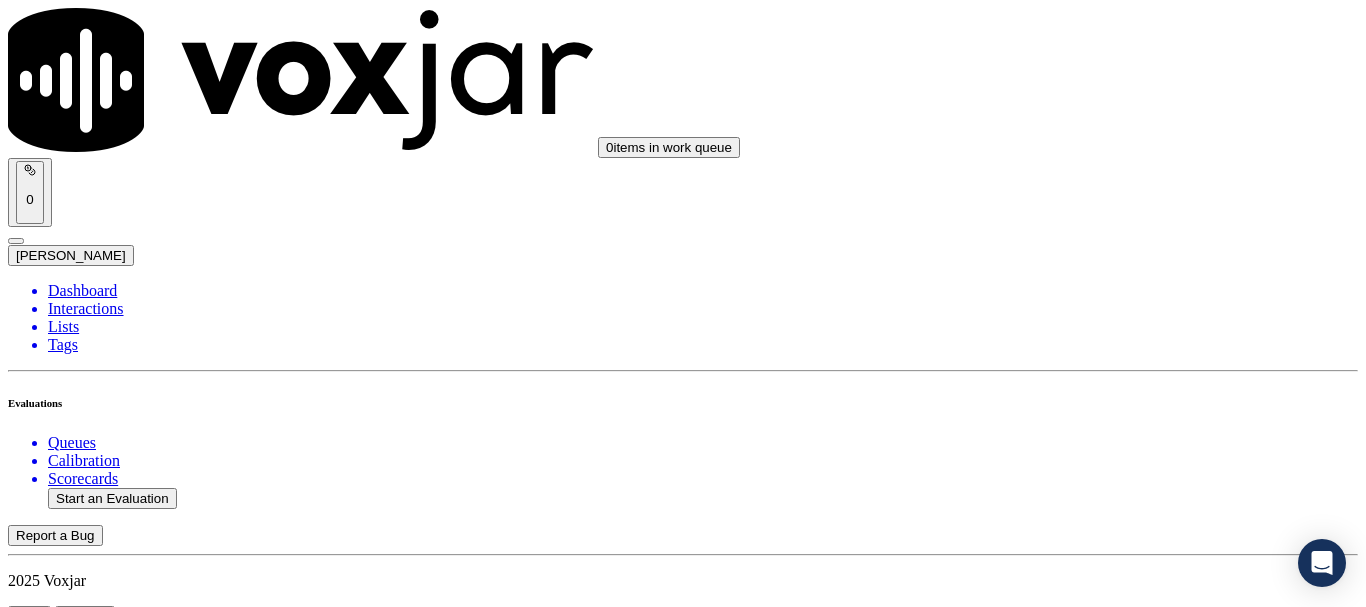 click on "[PERSON_NAME]" at bounding box center (683, 2164) 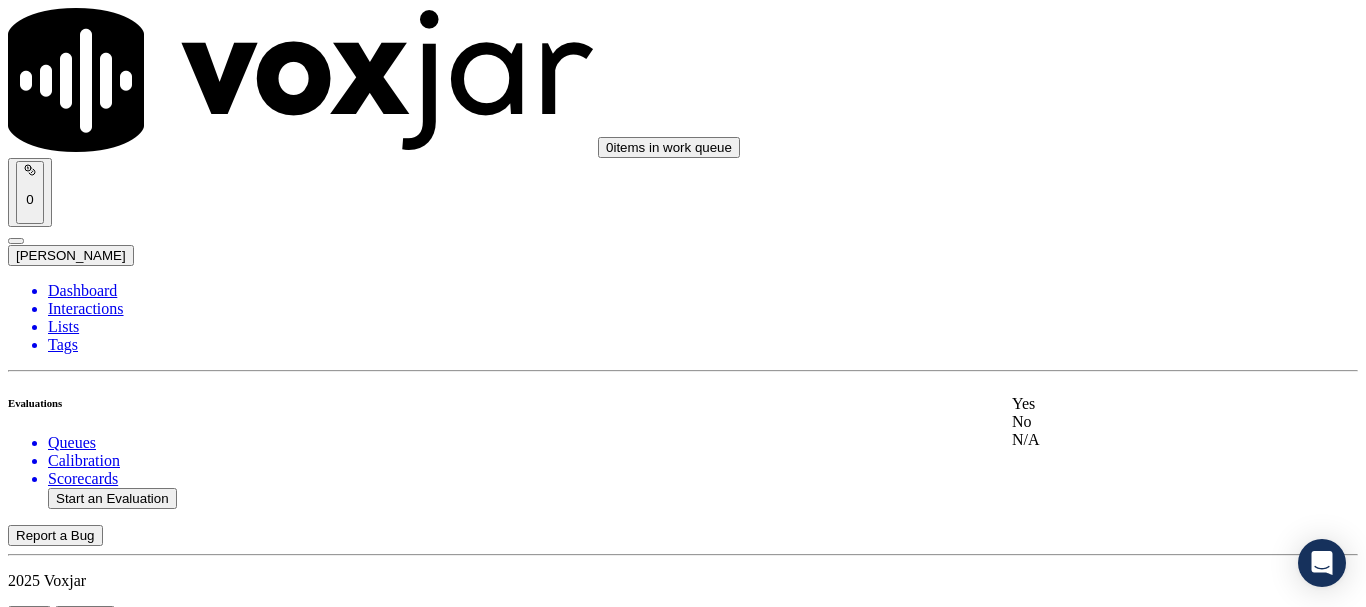 click on "Yes" at bounding box center [1139, 404] 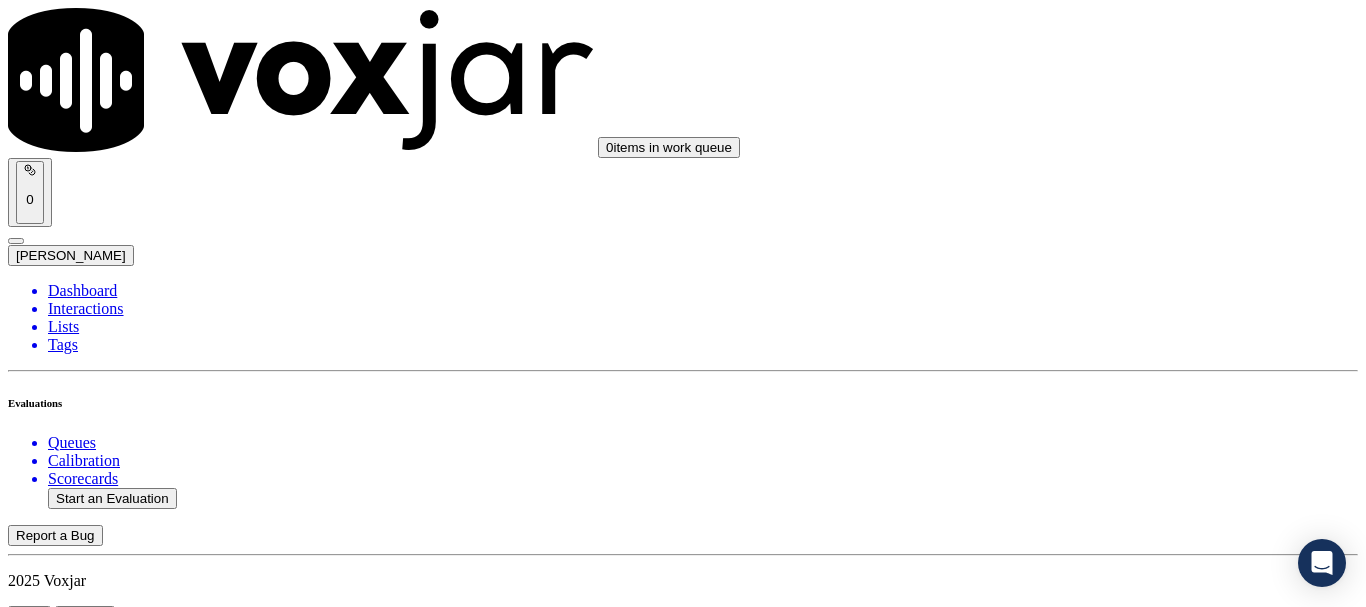 scroll, scrollTop: 500, scrollLeft: 0, axis: vertical 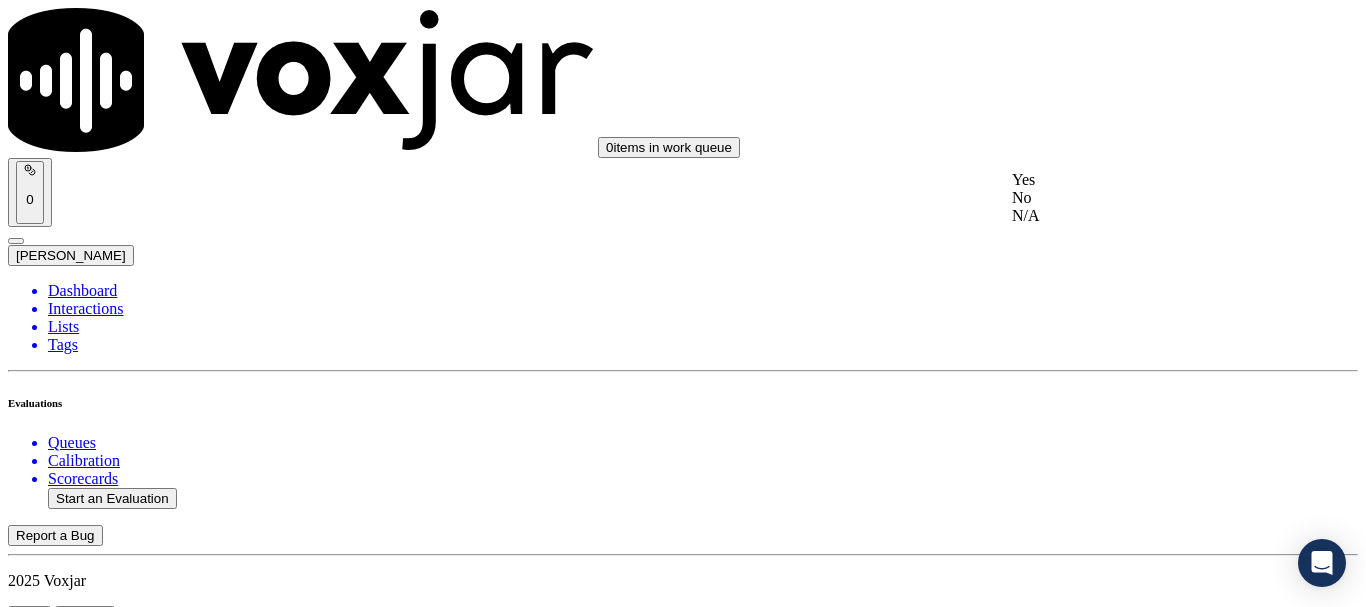 click on "Yes" at bounding box center [1139, 180] 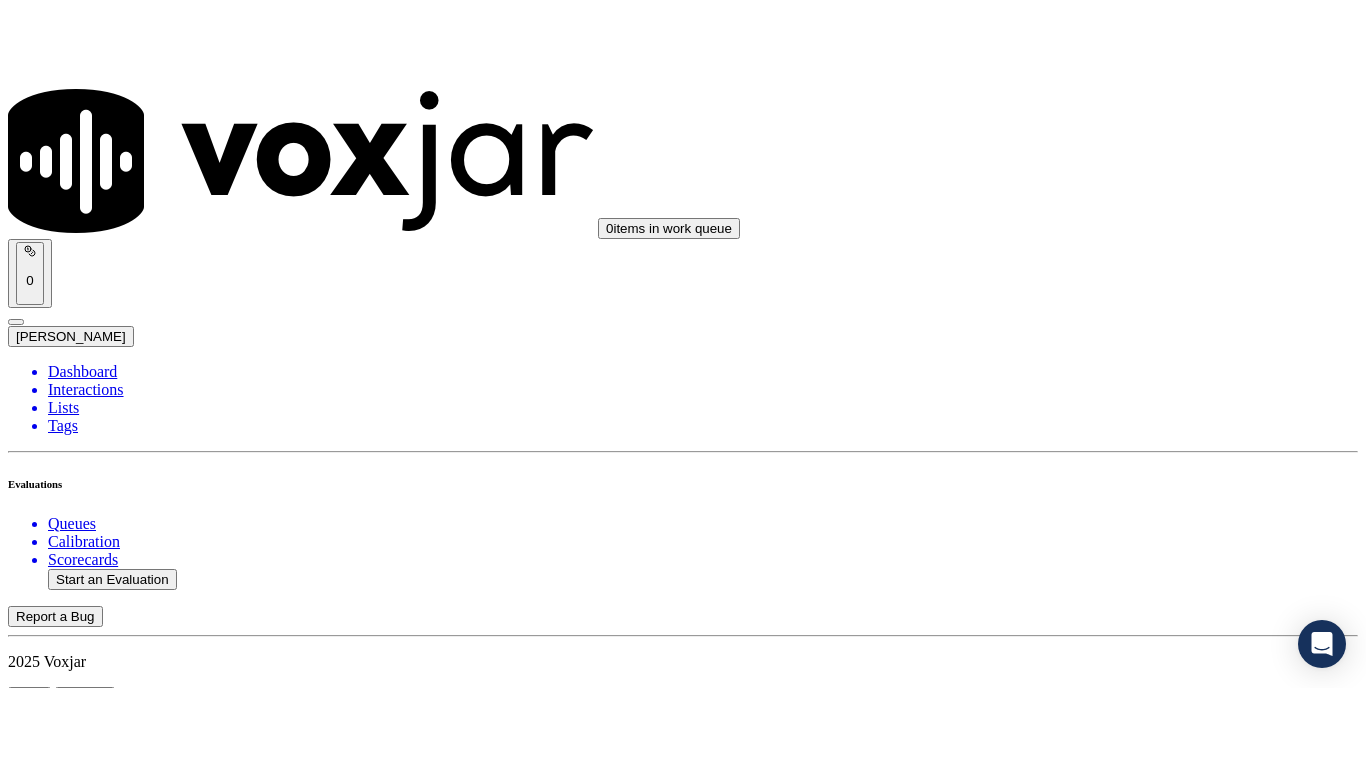 scroll, scrollTop: 800, scrollLeft: 0, axis: vertical 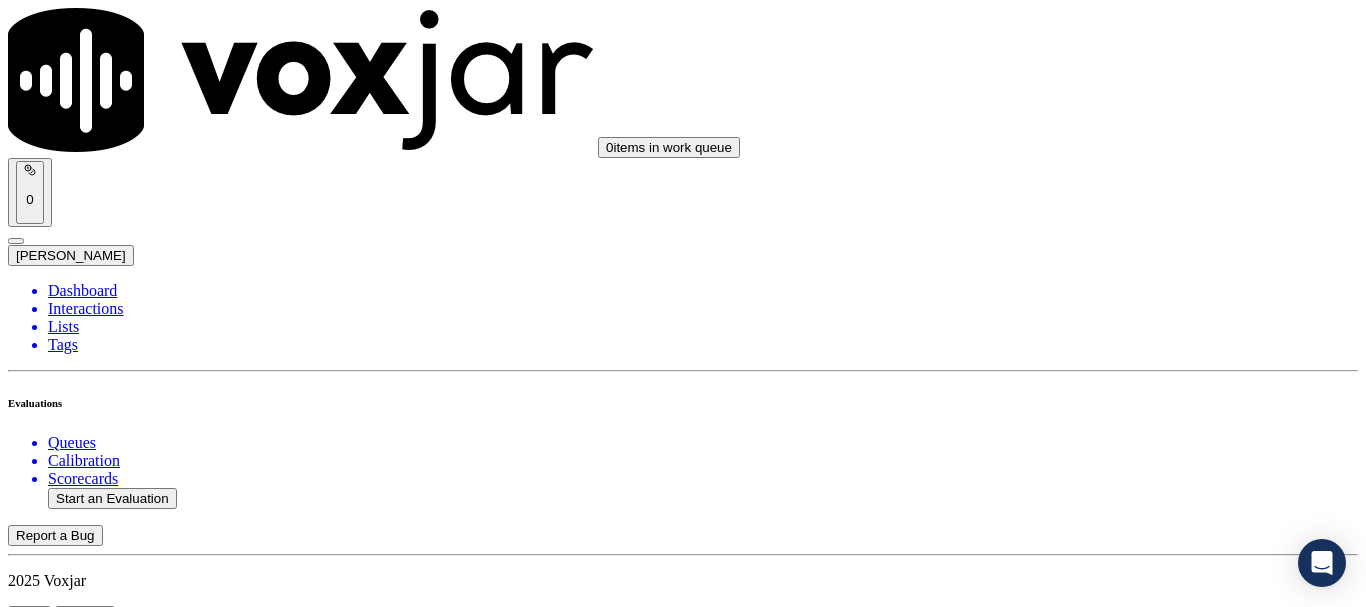 click on "Select an answer" at bounding box center (67, 2875) 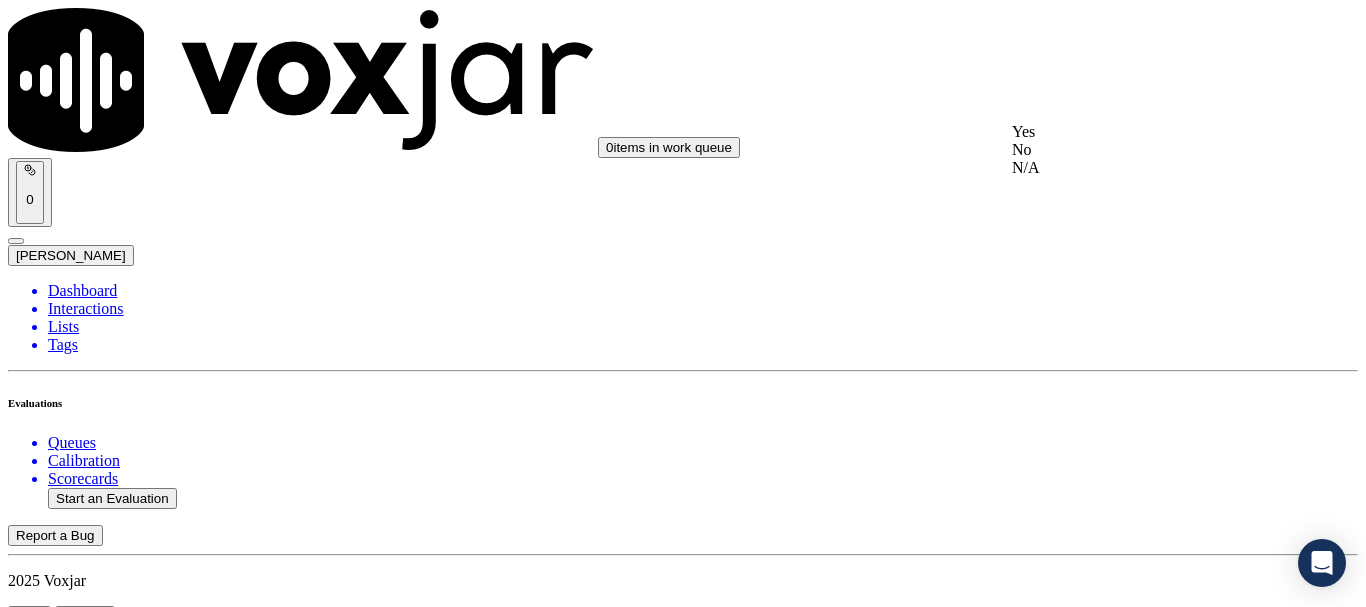 click on "Yes" at bounding box center [1139, 132] 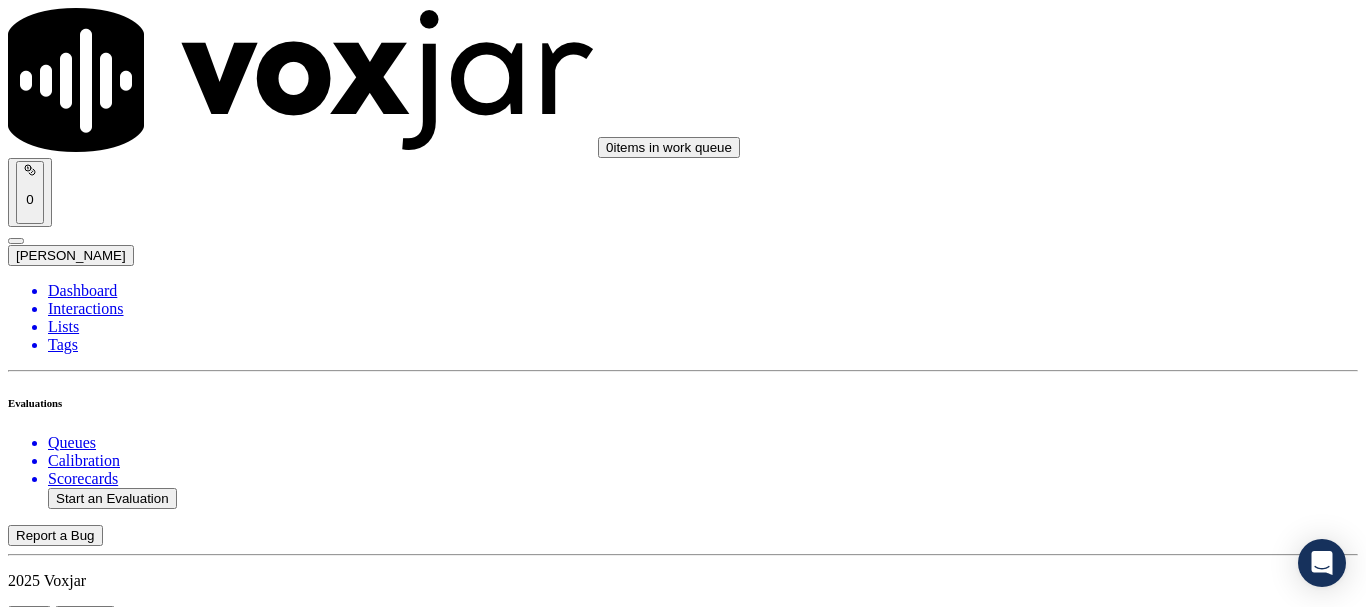 click on "Yes" at bounding box center (28, 2875) 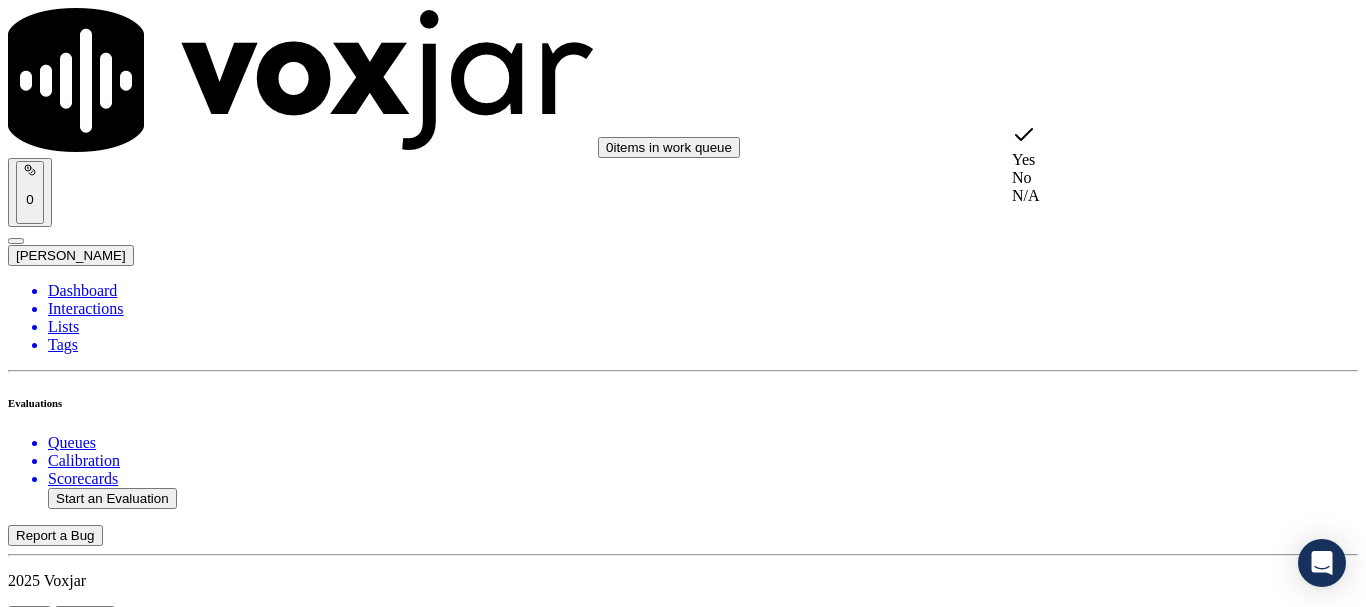 click on "Yes" at bounding box center (1139, 146) 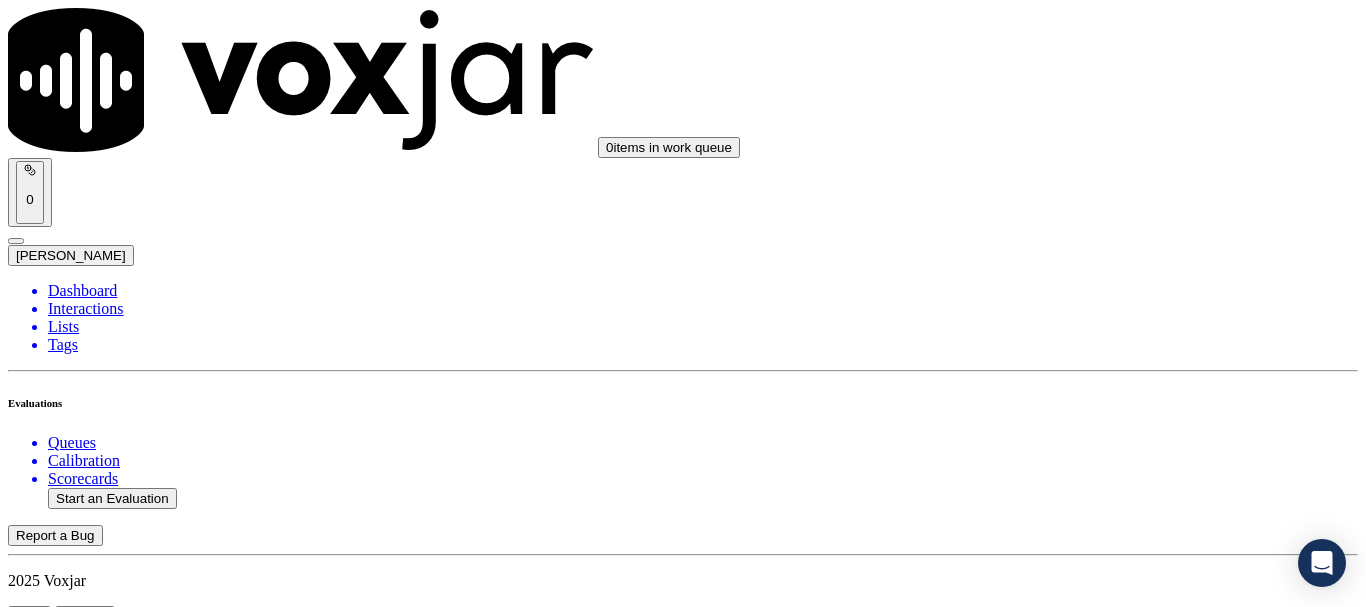 click on "Select an answer" at bounding box center (67, 3112) 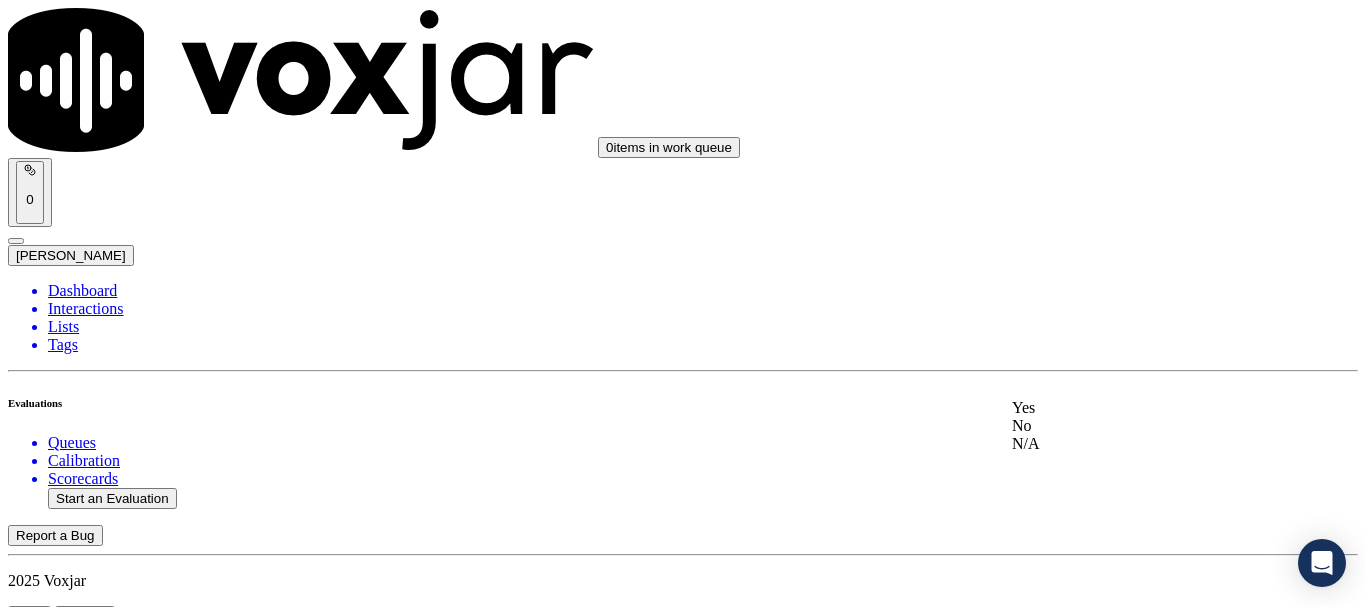 click on "N/A" 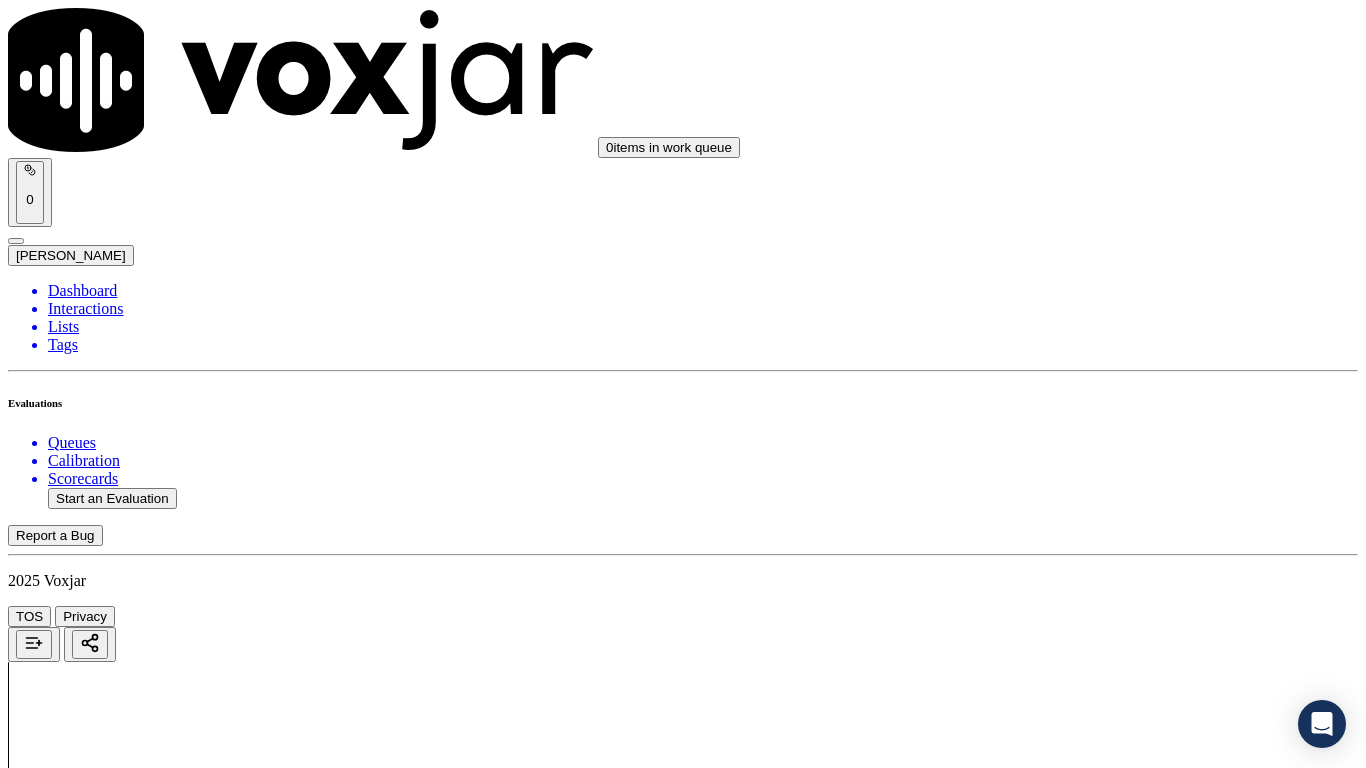 scroll, scrollTop: 1400, scrollLeft: 0, axis: vertical 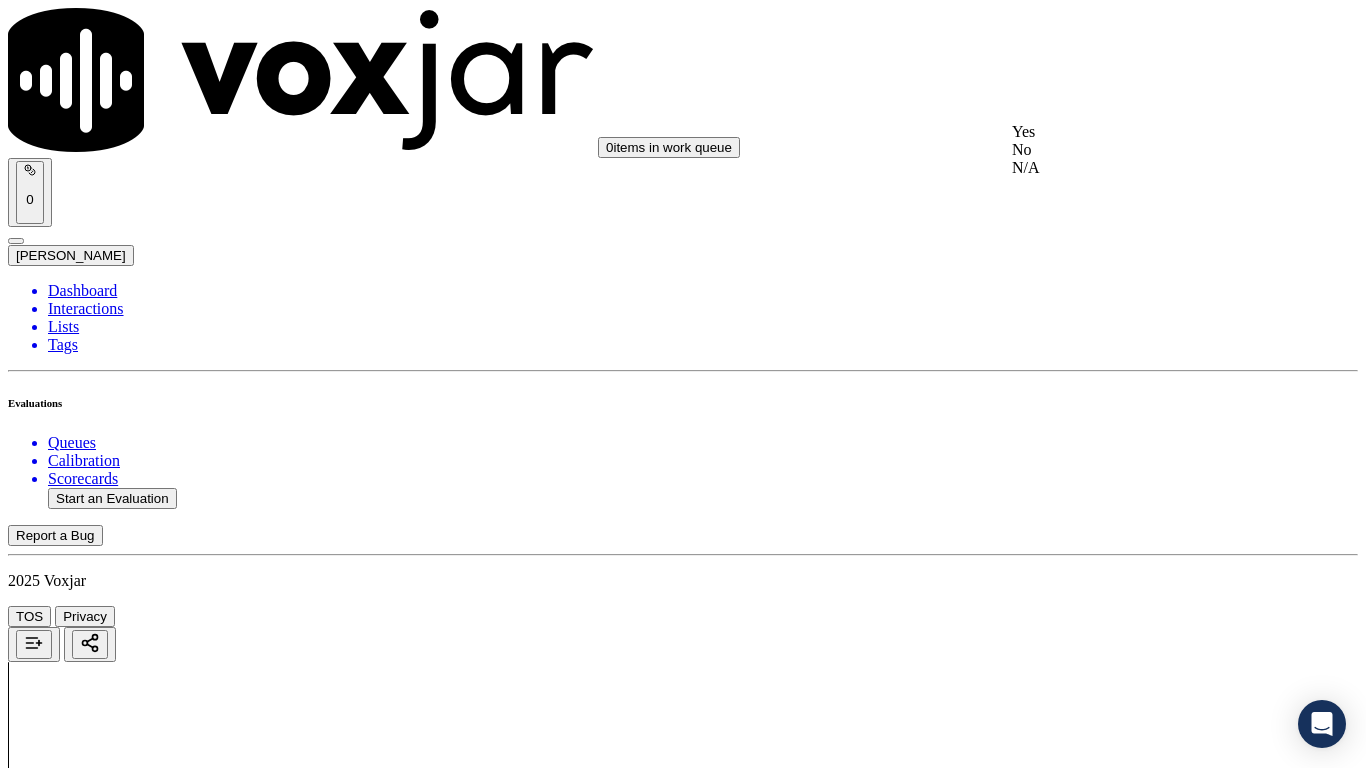 click on "N/A" 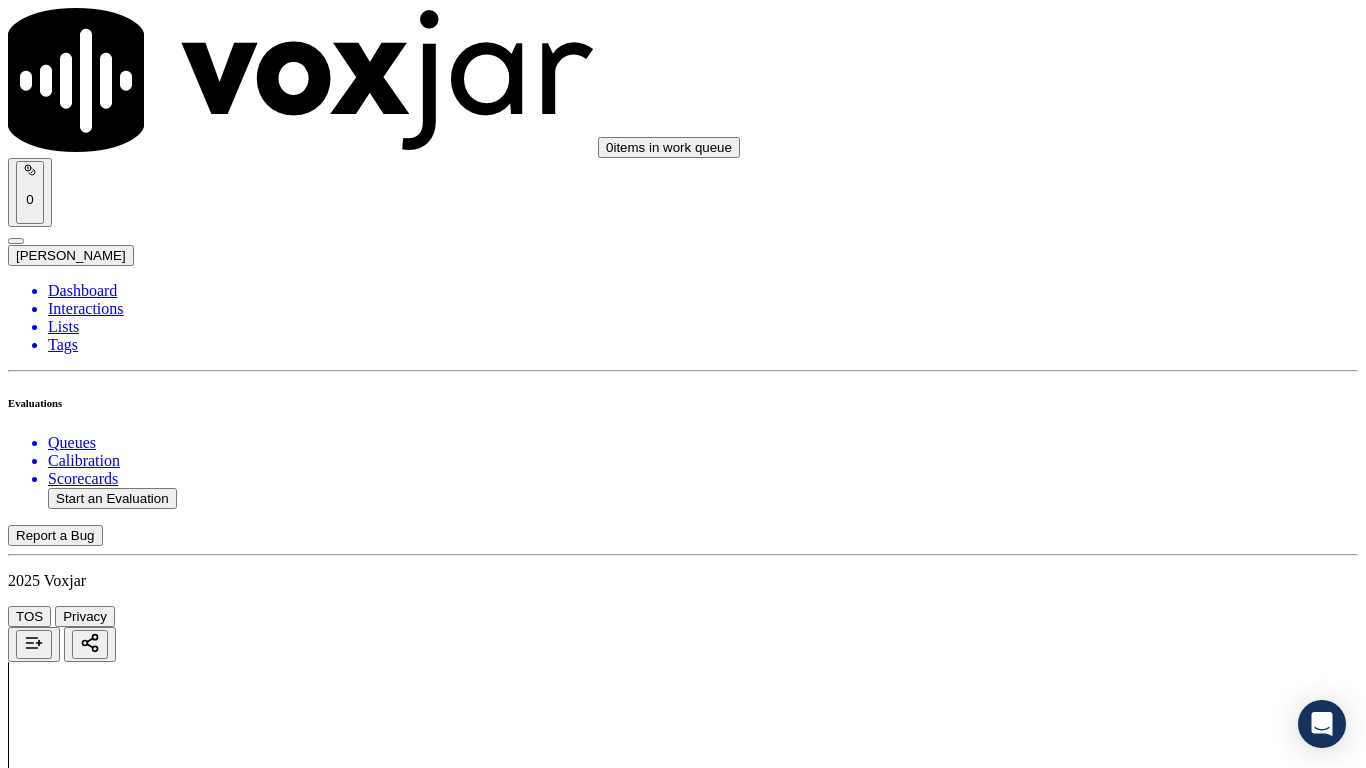 click on "Select an answer" at bounding box center [67, 3585] 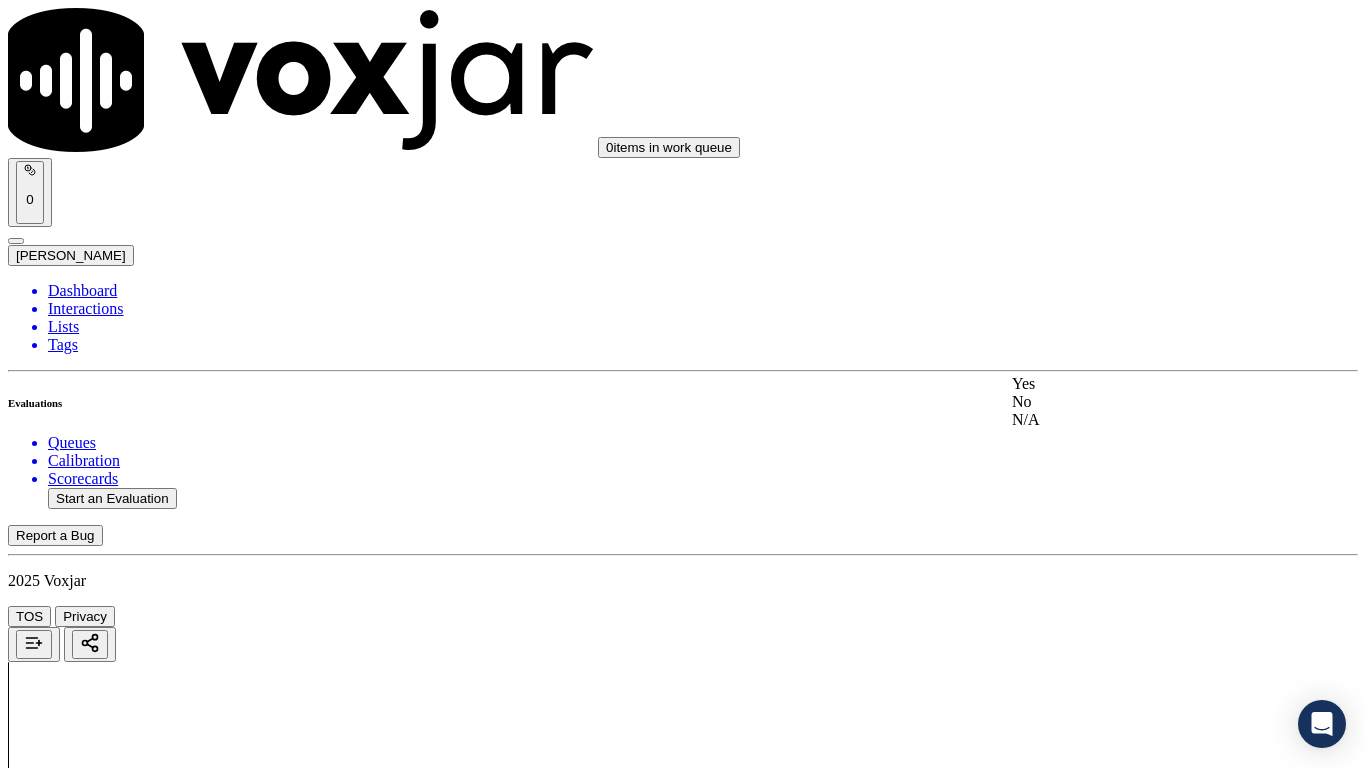 click on "Yes" at bounding box center [1139, 384] 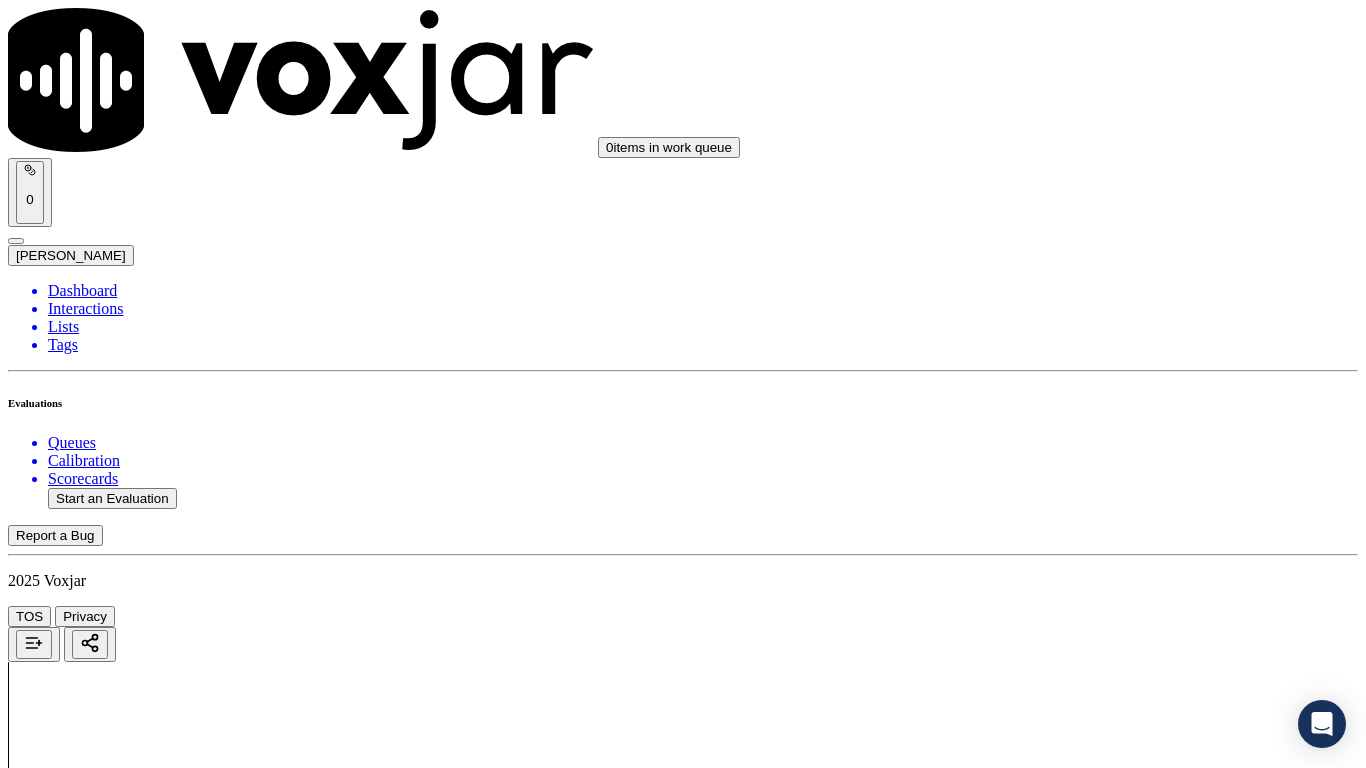 drag, startPoint x: 1120, startPoint y: 631, endPoint x: 1111, endPoint y: 637, distance: 10.816654 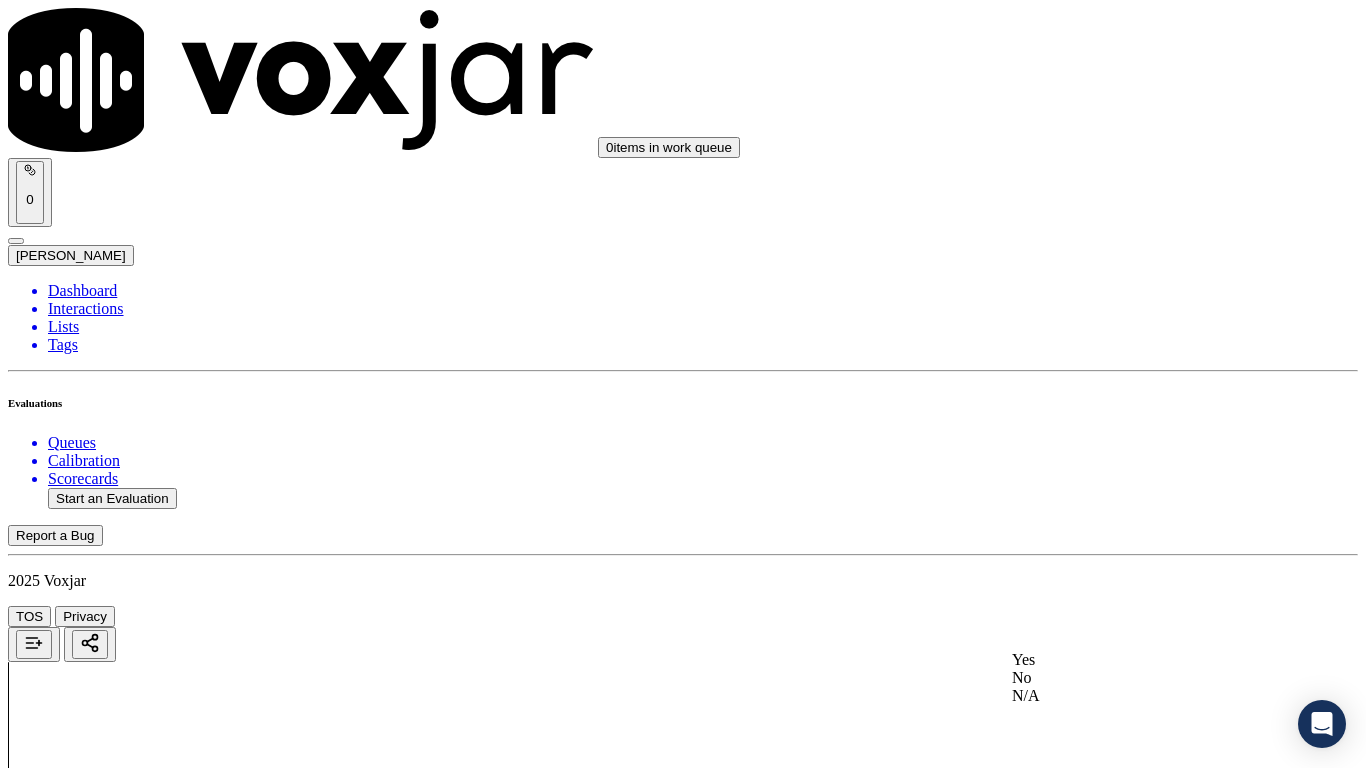 click on "Yes" at bounding box center [1139, 660] 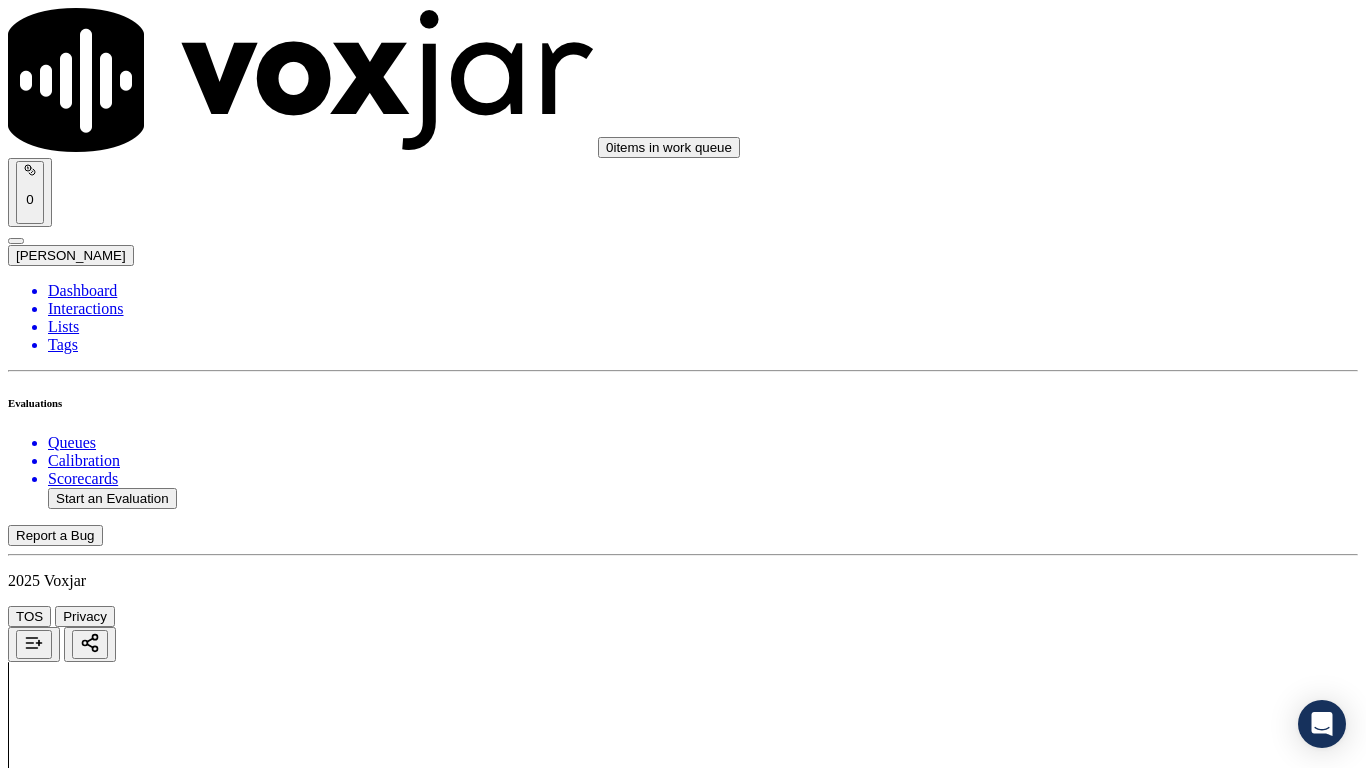 scroll, scrollTop: 2100, scrollLeft: 0, axis: vertical 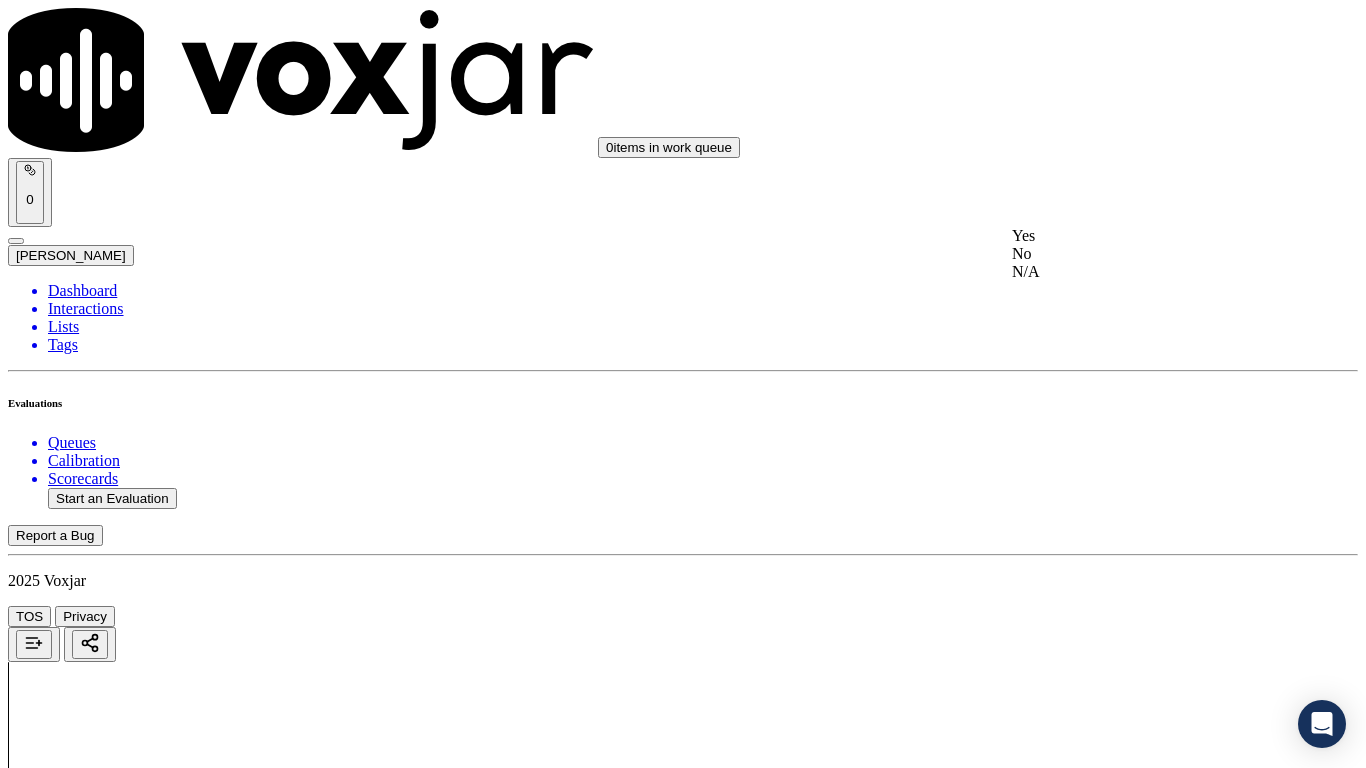 click on "Yes" at bounding box center (1139, 236) 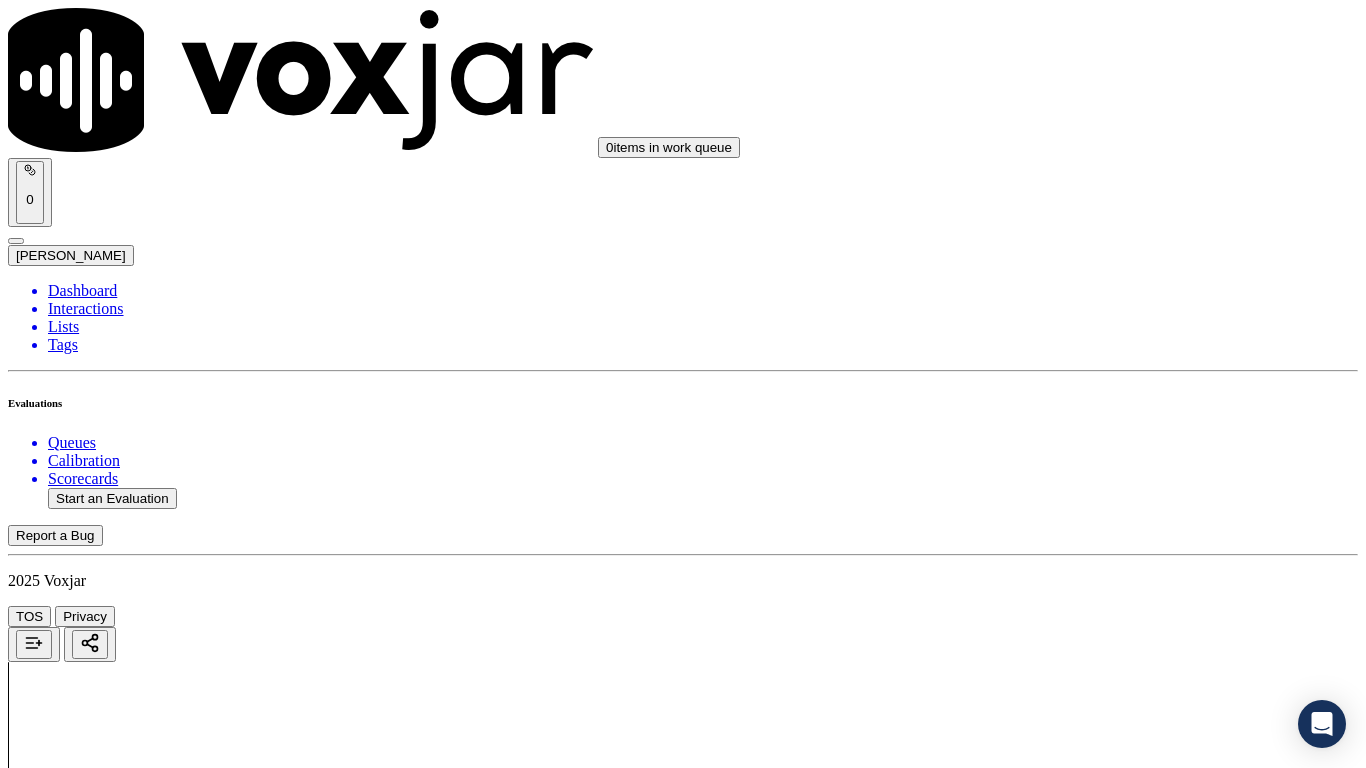 click on "Select an answer" at bounding box center (67, 4280) 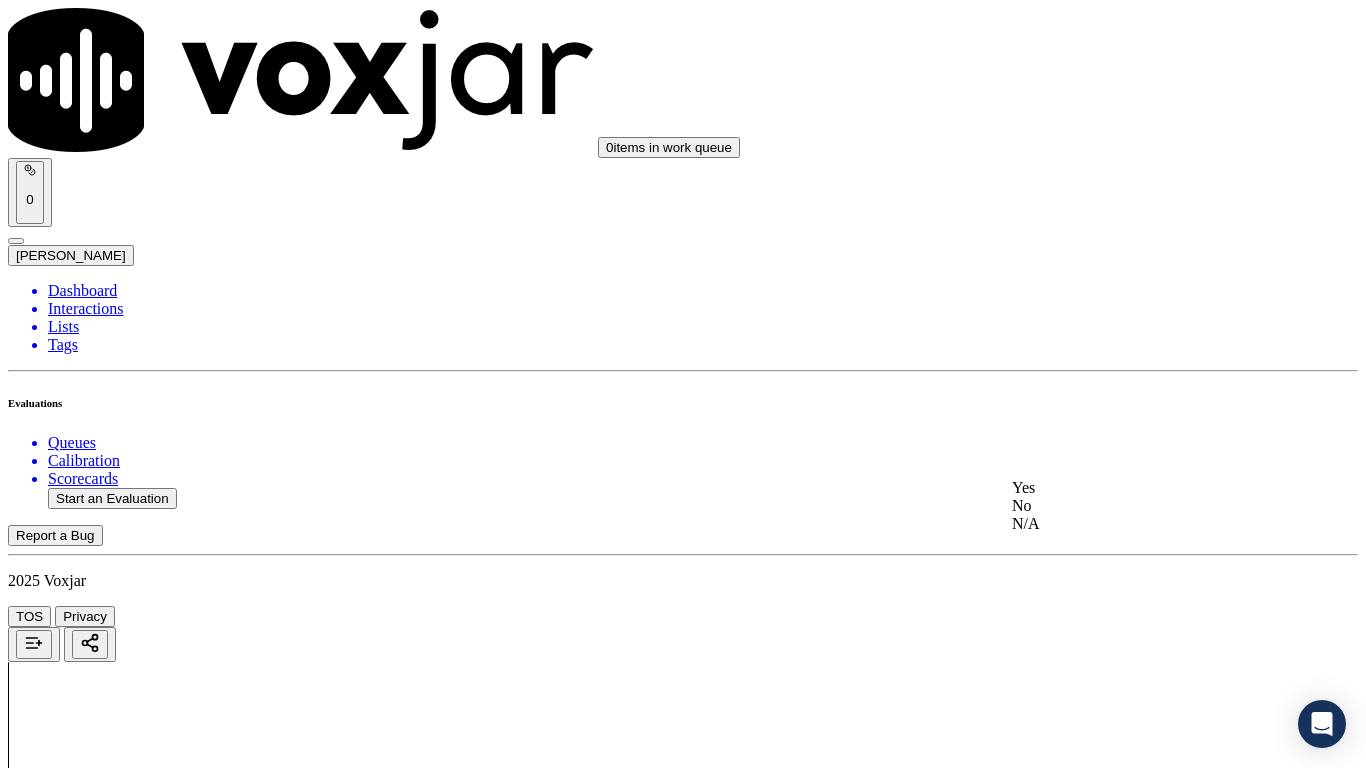 click on "Yes" at bounding box center (1139, 488) 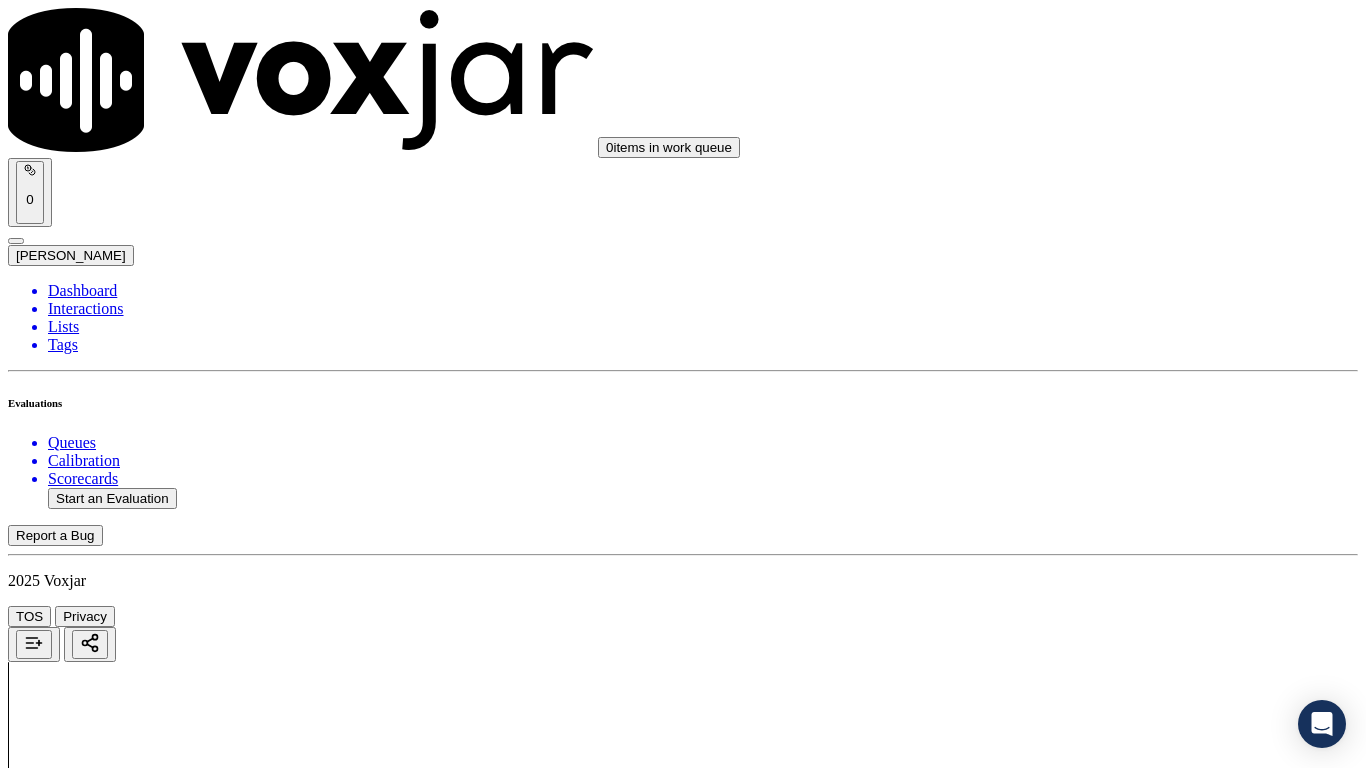 scroll, scrollTop: 2700, scrollLeft: 0, axis: vertical 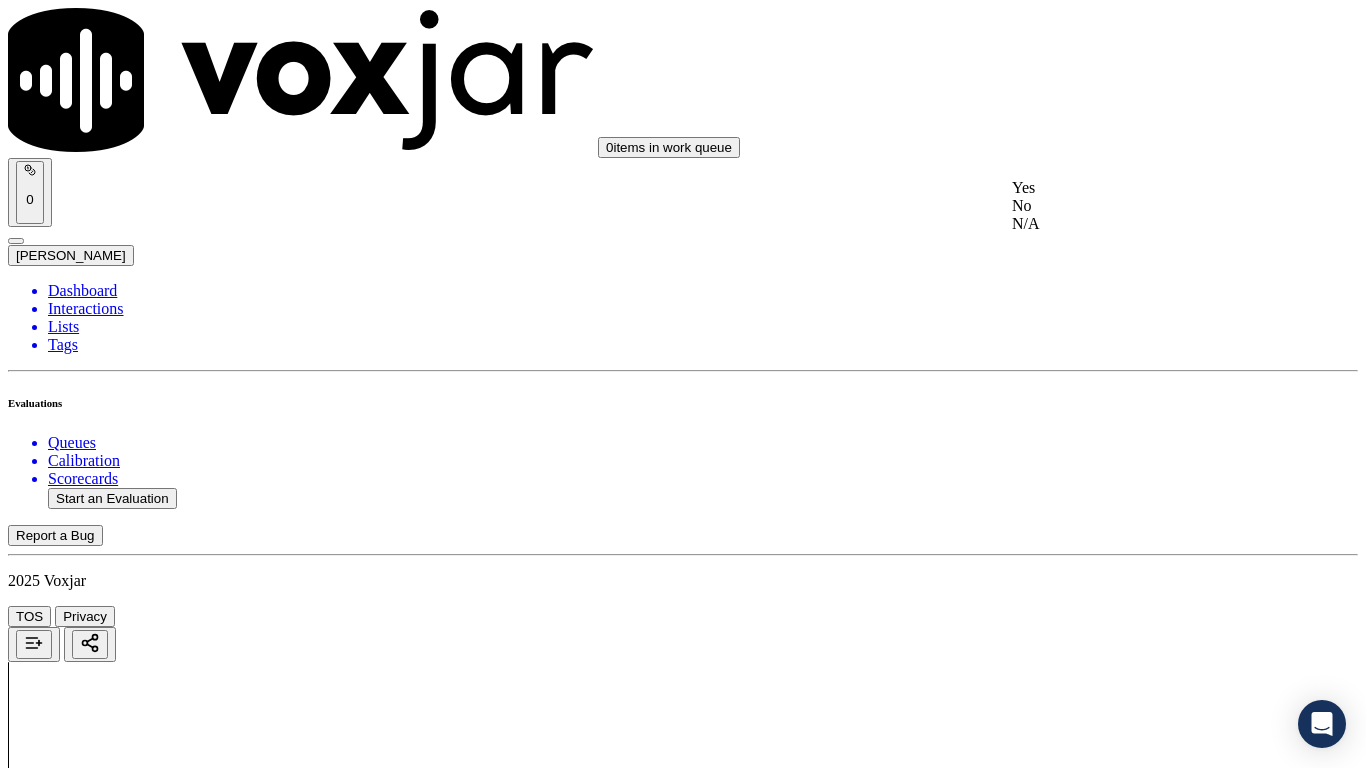 drag, startPoint x: 1094, startPoint y: 162, endPoint x: 1127, endPoint y: 232, distance: 77.388626 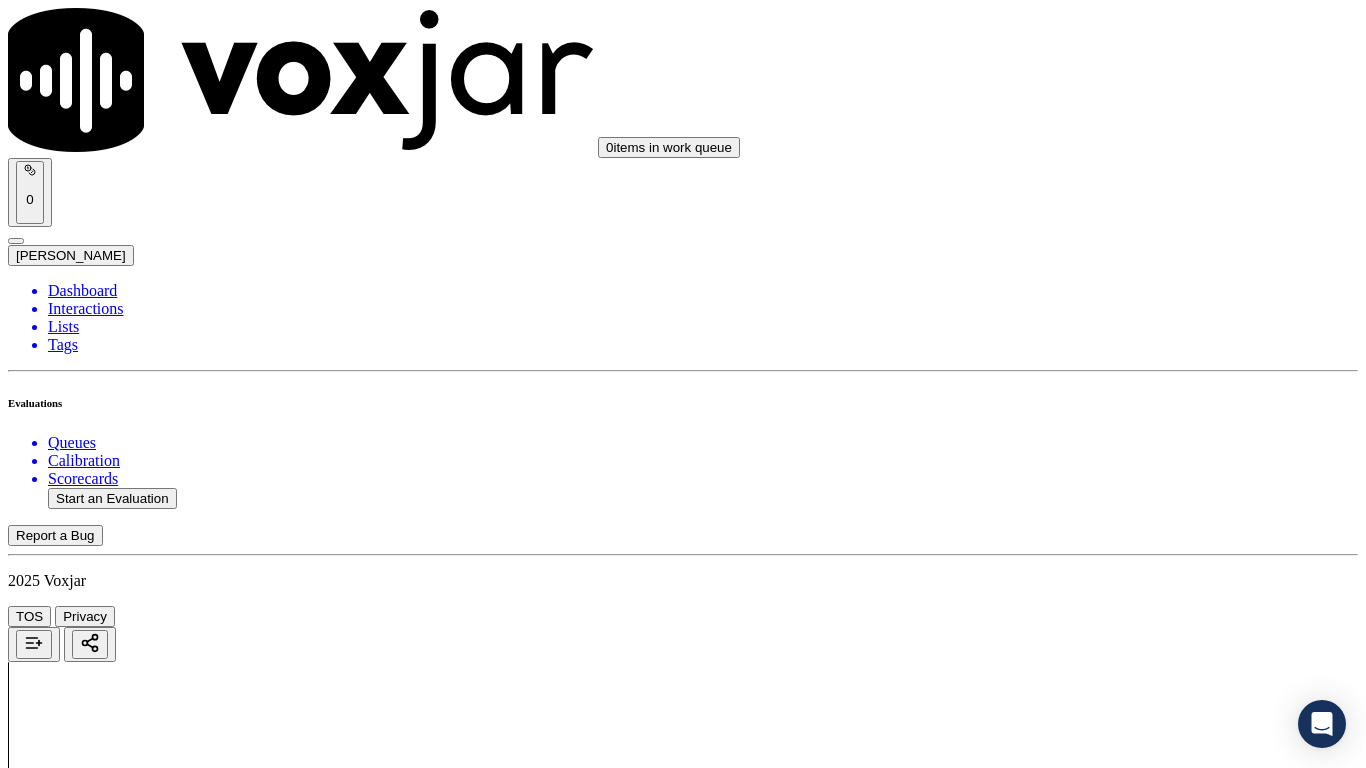 click on "Select an answer" at bounding box center [67, 4844] 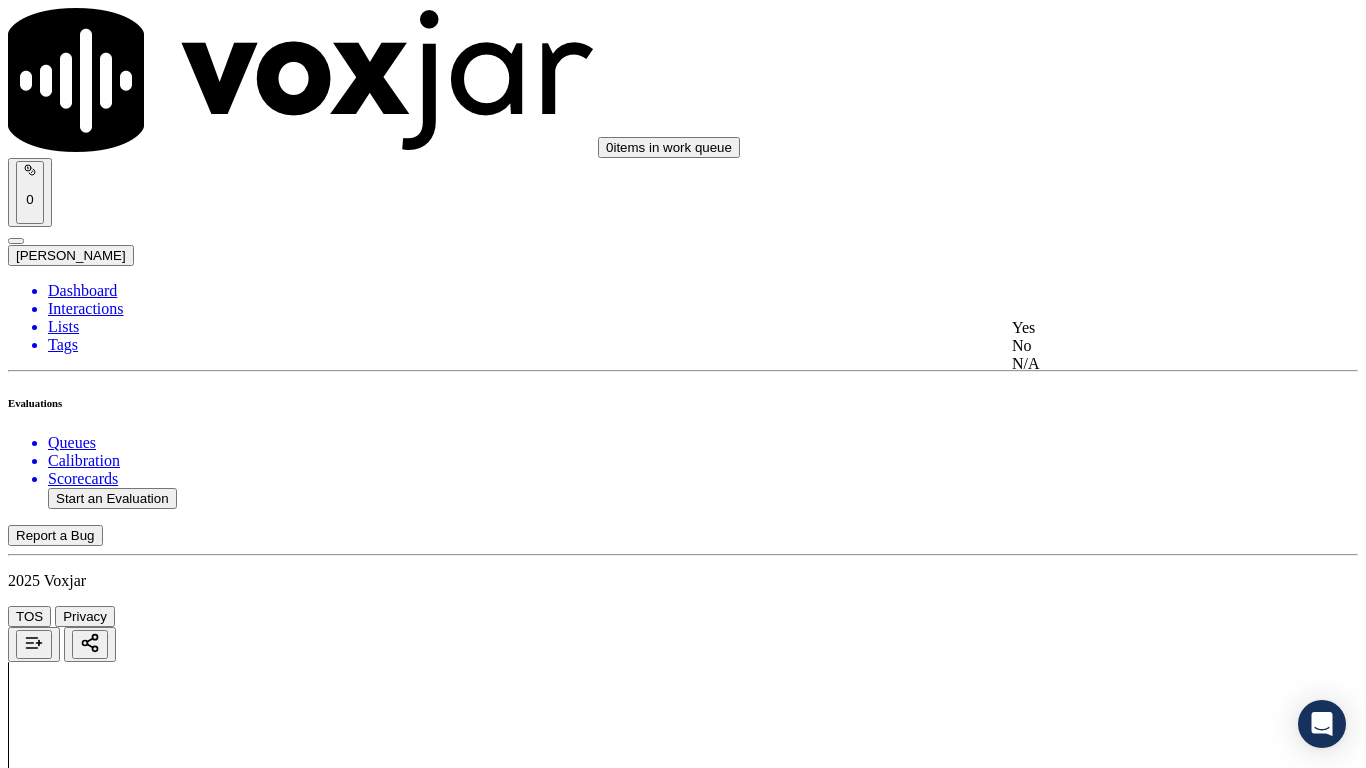 click on "Yes" at bounding box center [1139, 328] 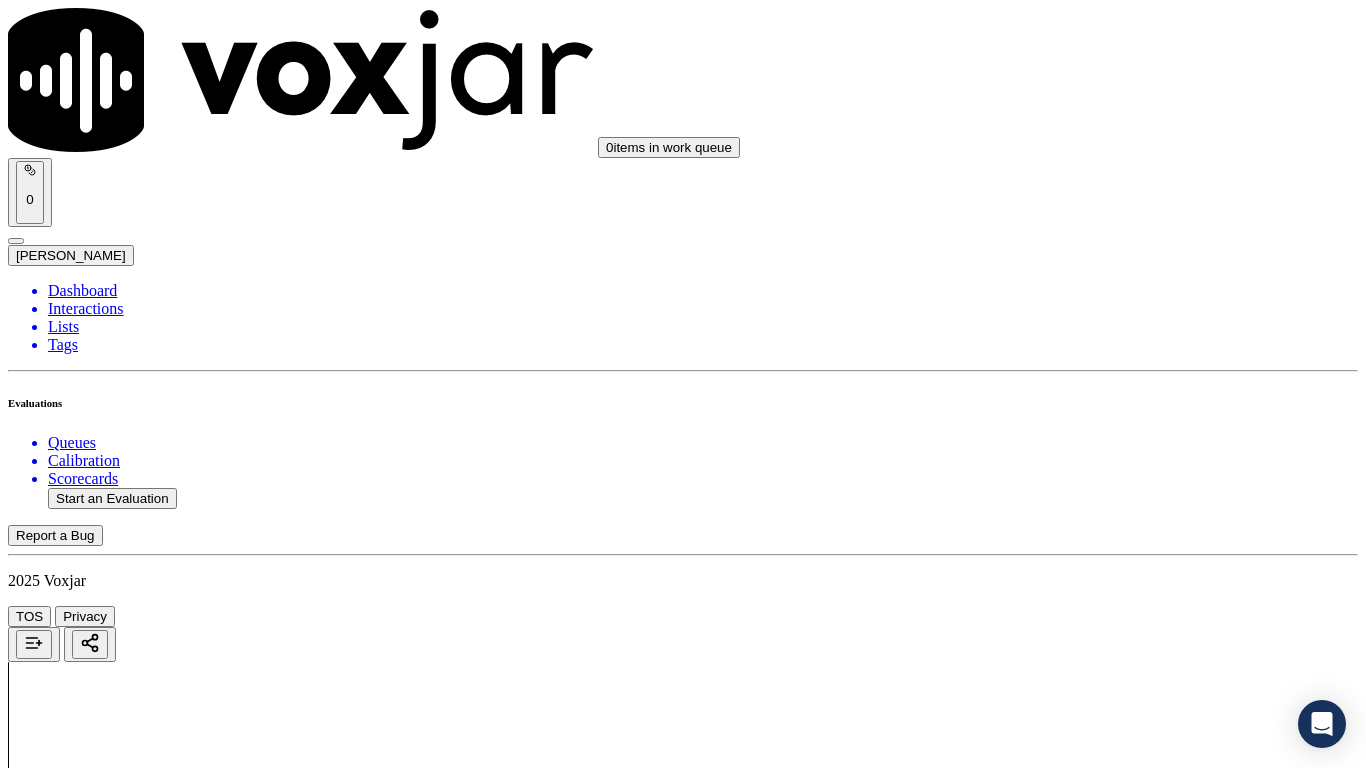 scroll, scrollTop: 3600, scrollLeft: 0, axis: vertical 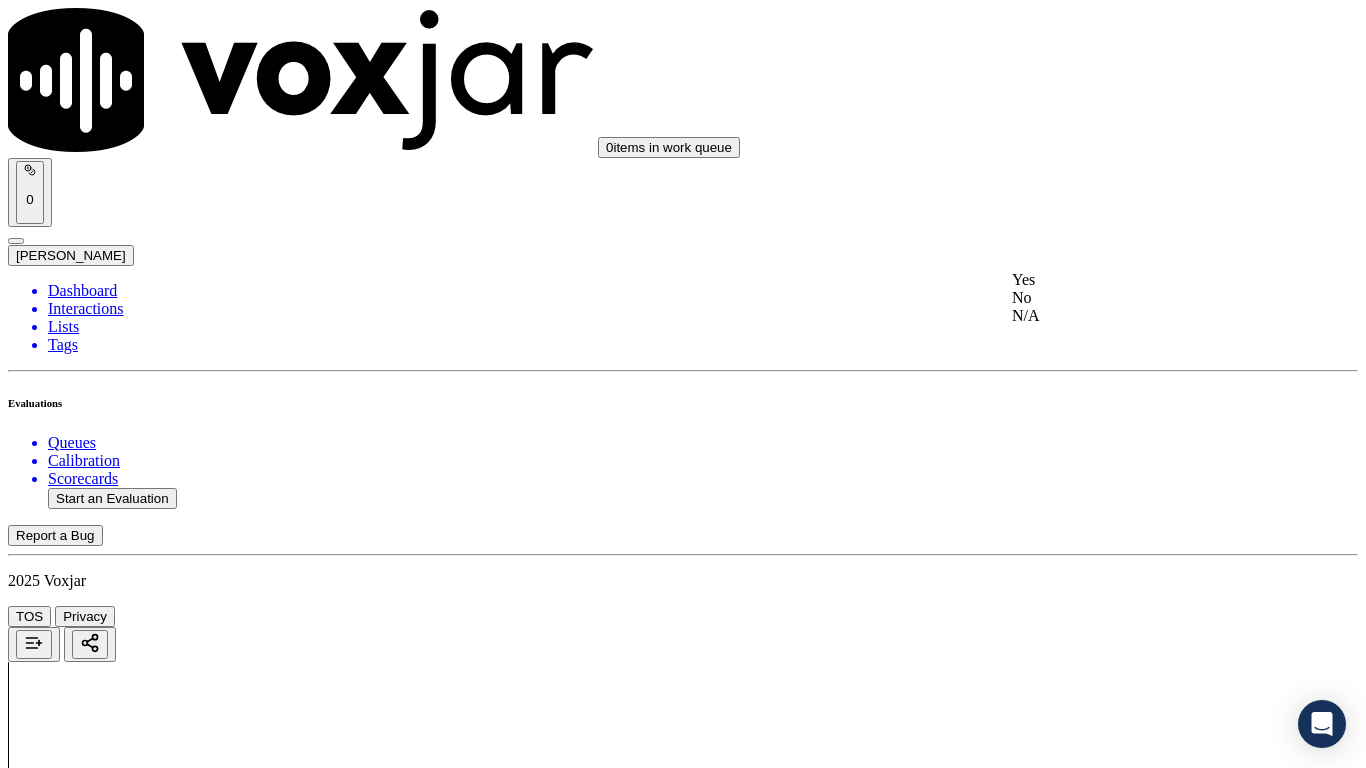 click on "Yes" at bounding box center [1139, 280] 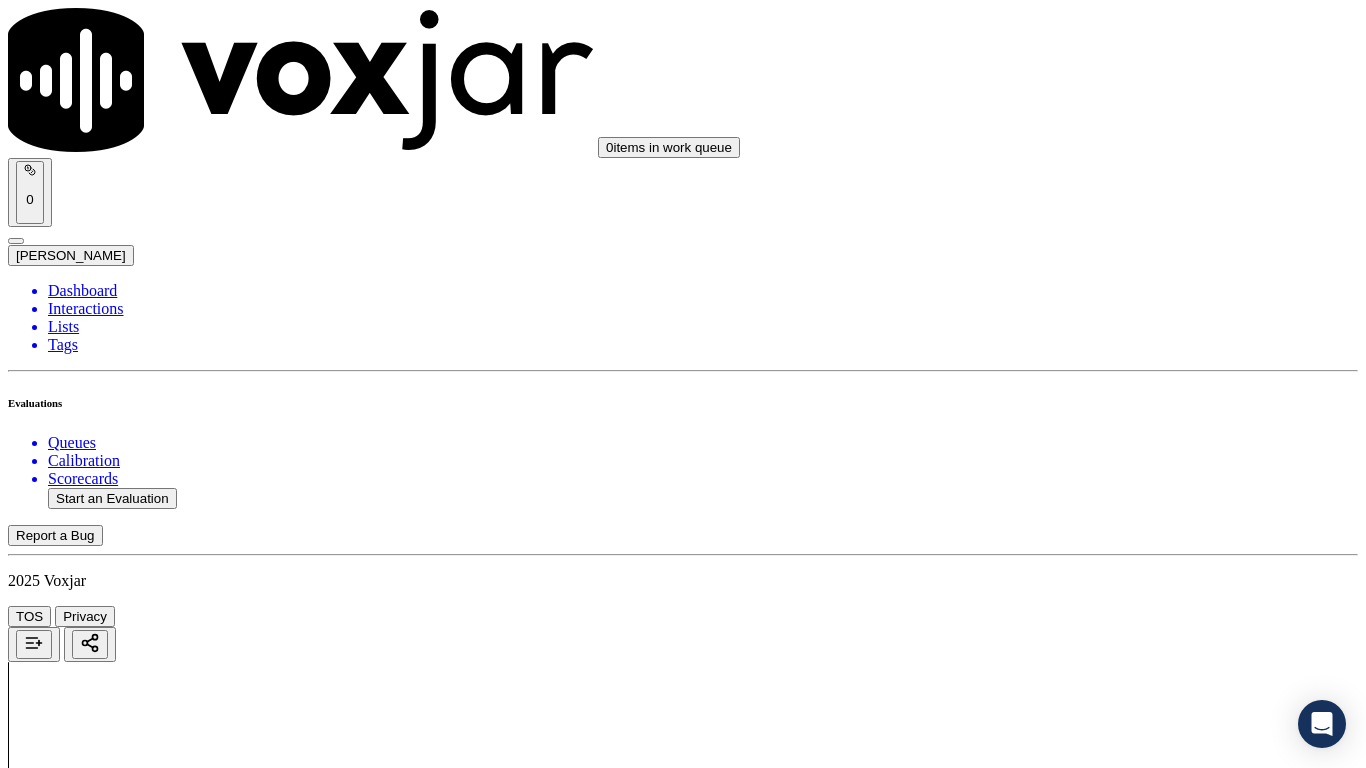 click on "Select an answer" at bounding box center [67, 5554] 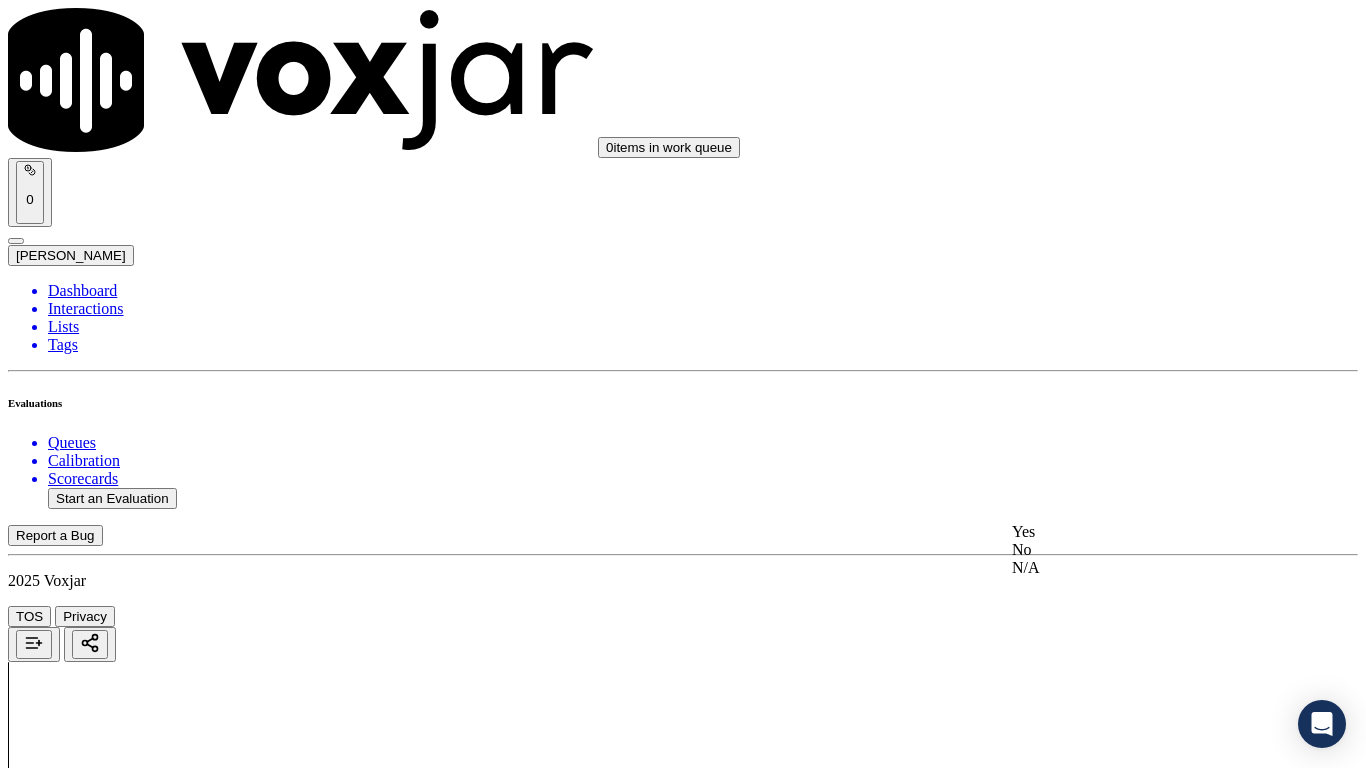 drag, startPoint x: 1105, startPoint y: 557, endPoint x: 1115, endPoint y: 580, distance: 25.079872 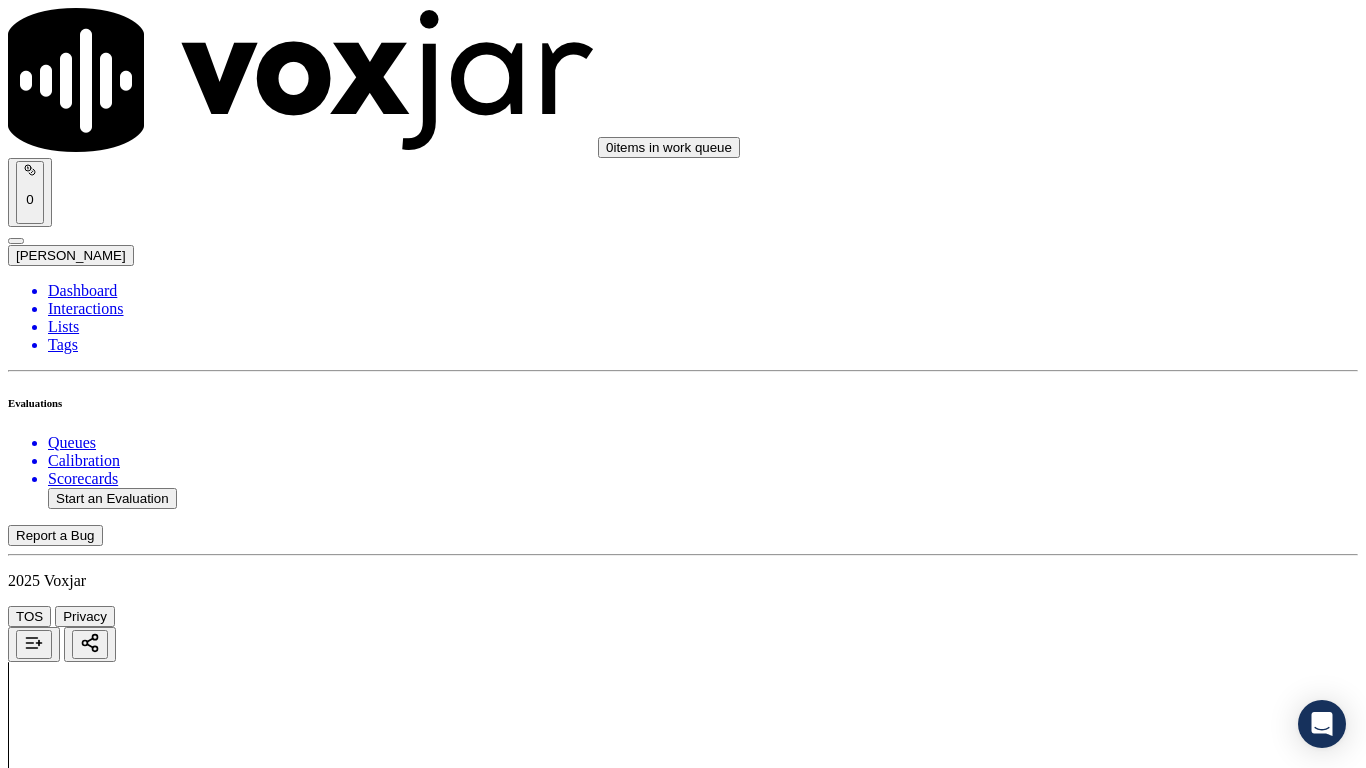 scroll, scrollTop: 4200, scrollLeft: 0, axis: vertical 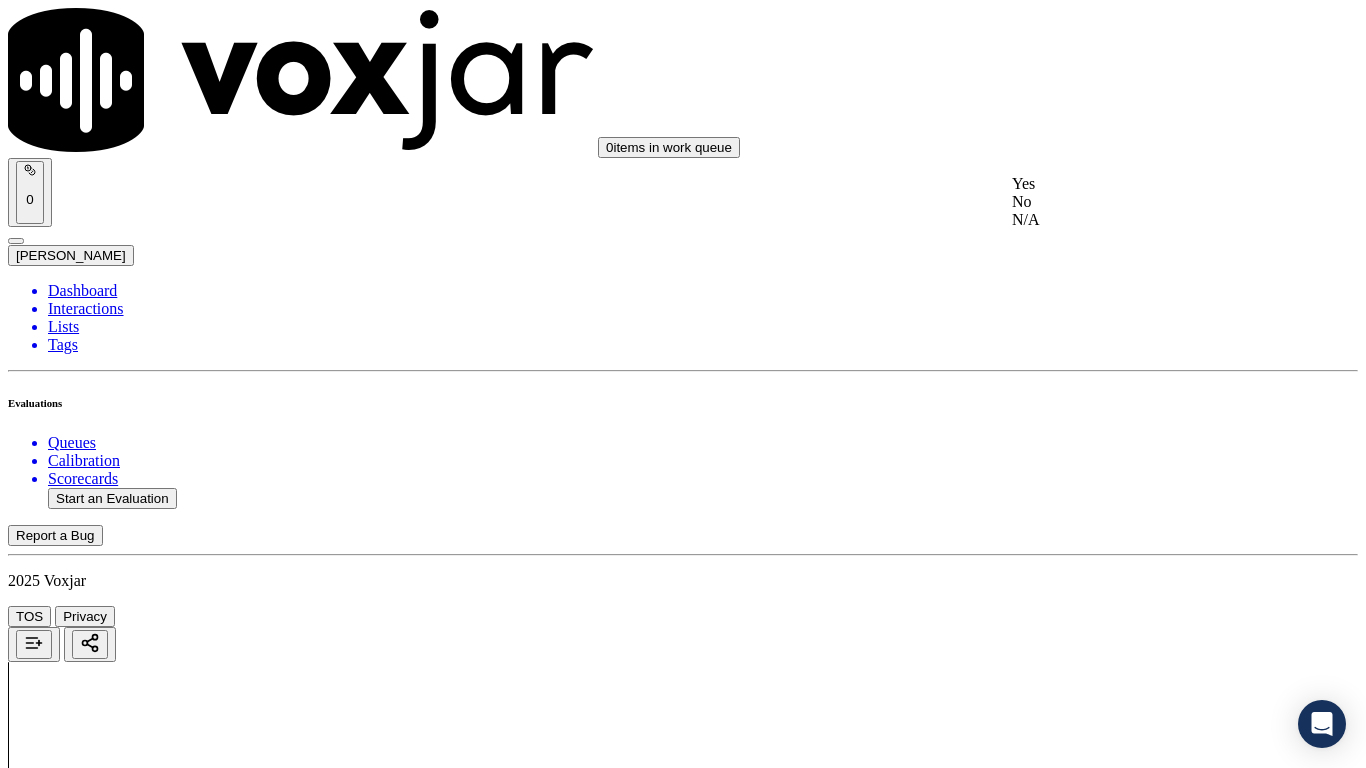 click on "Yes" at bounding box center (1139, 184) 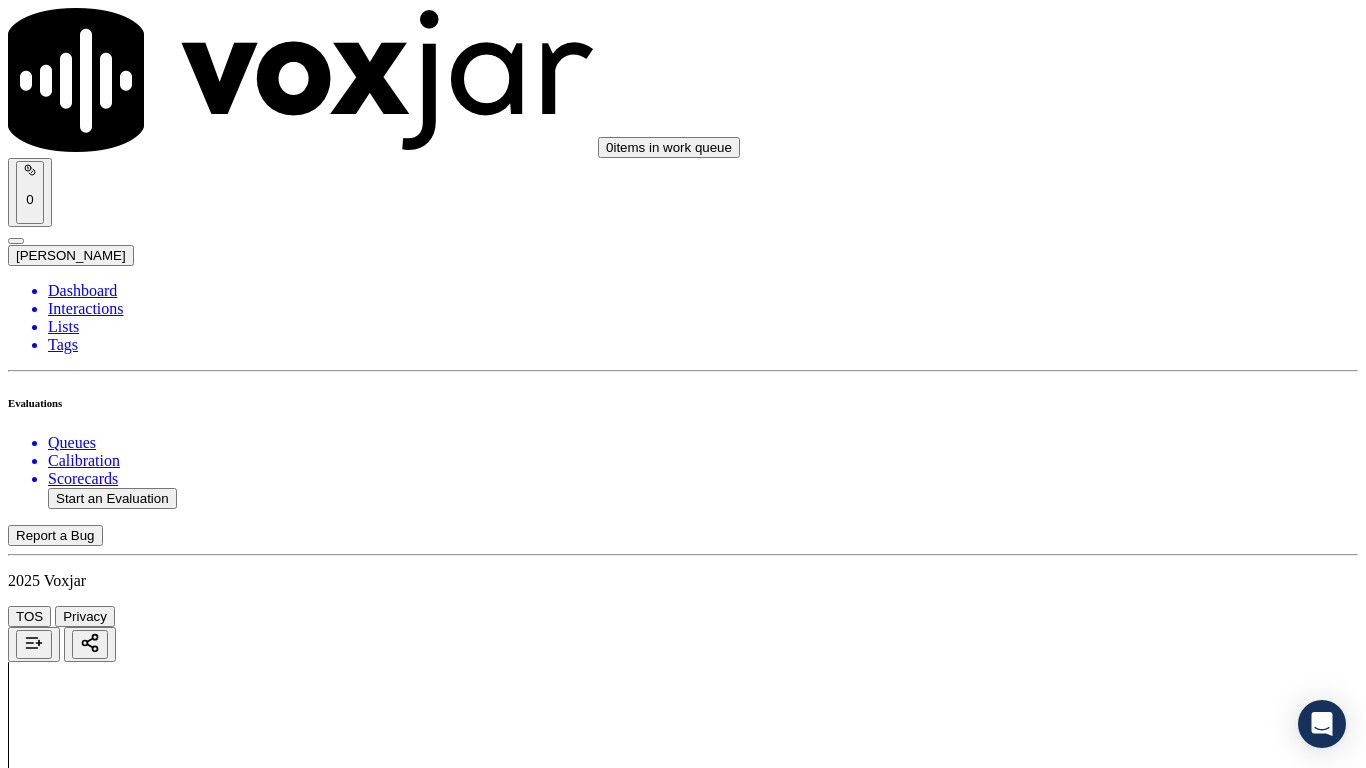 click on "Select an answer" at bounding box center (67, 6026) 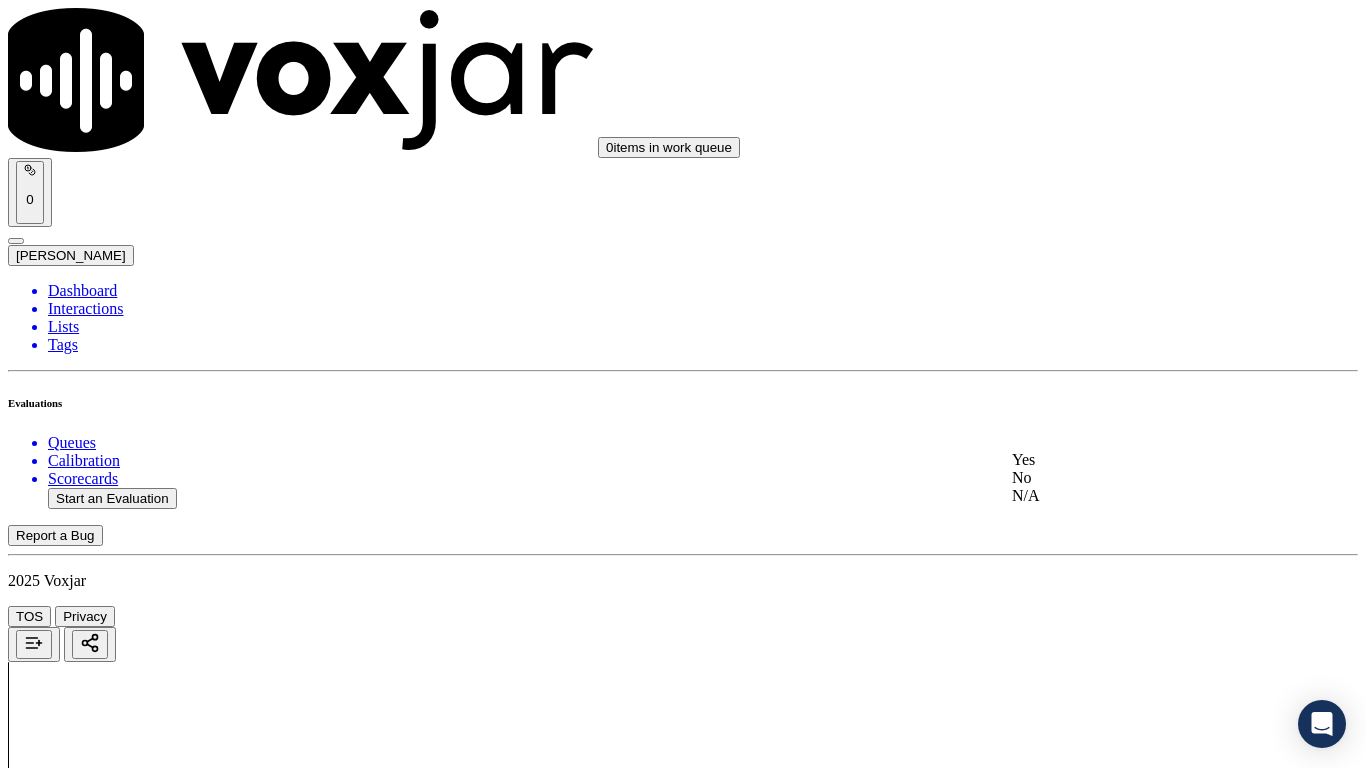 click on "Yes" at bounding box center (1139, 460) 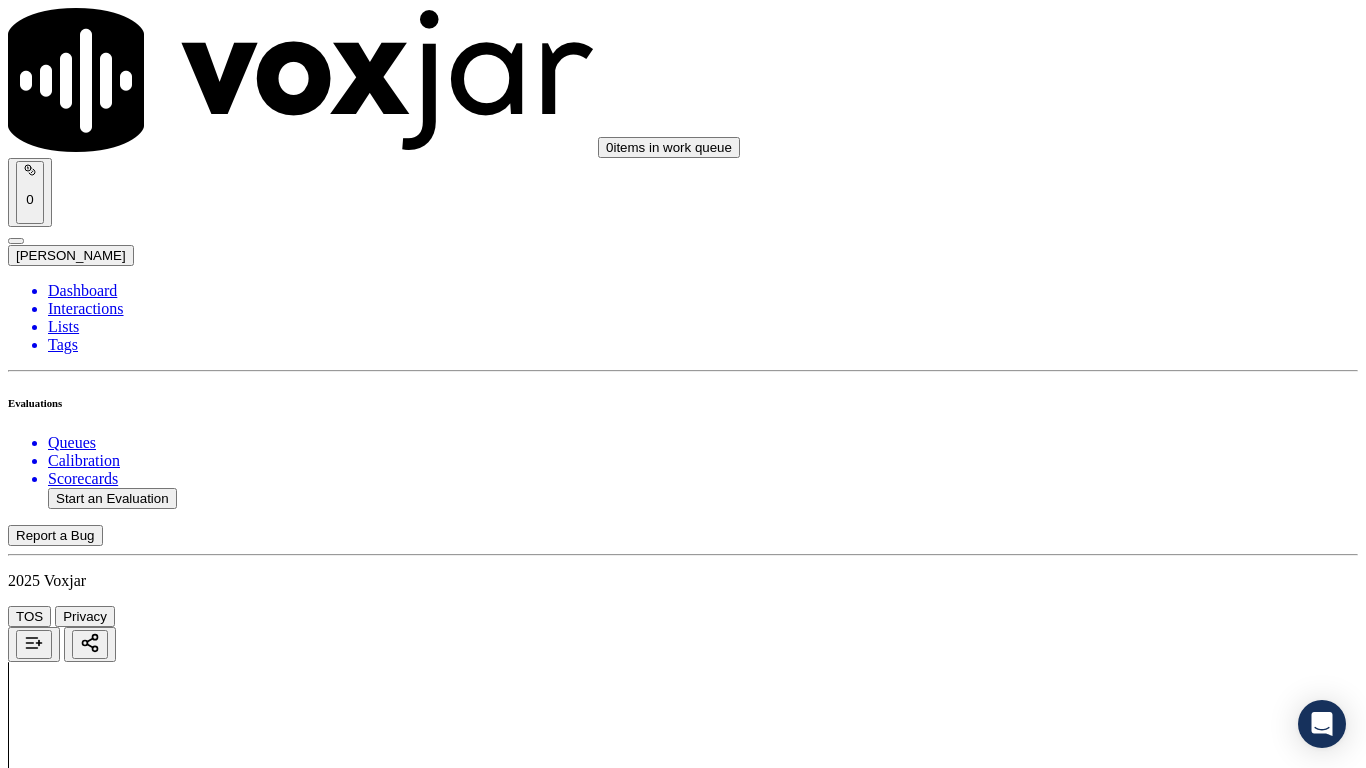 scroll, scrollTop: 4700, scrollLeft: 0, axis: vertical 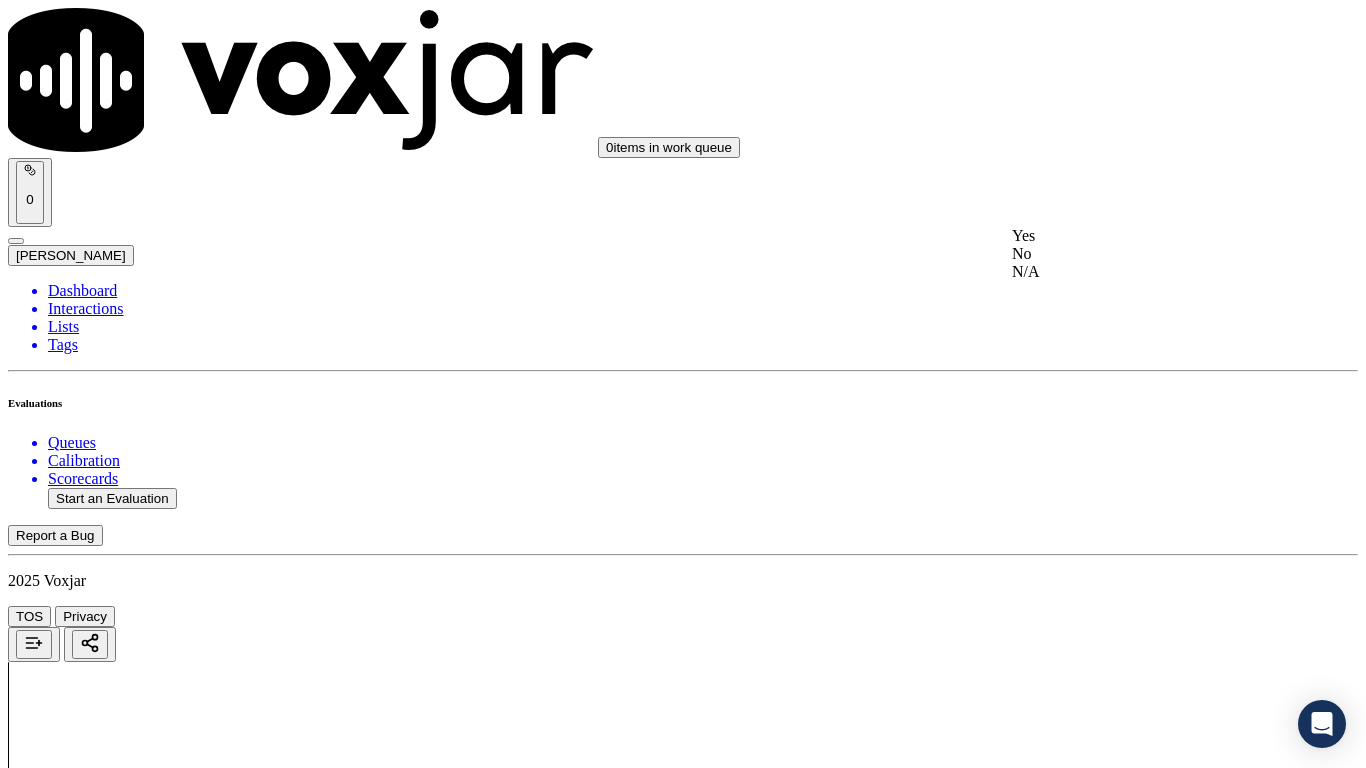 drag, startPoint x: 1119, startPoint y: 243, endPoint x: 1138, endPoint y: 366, distance: 124.45883 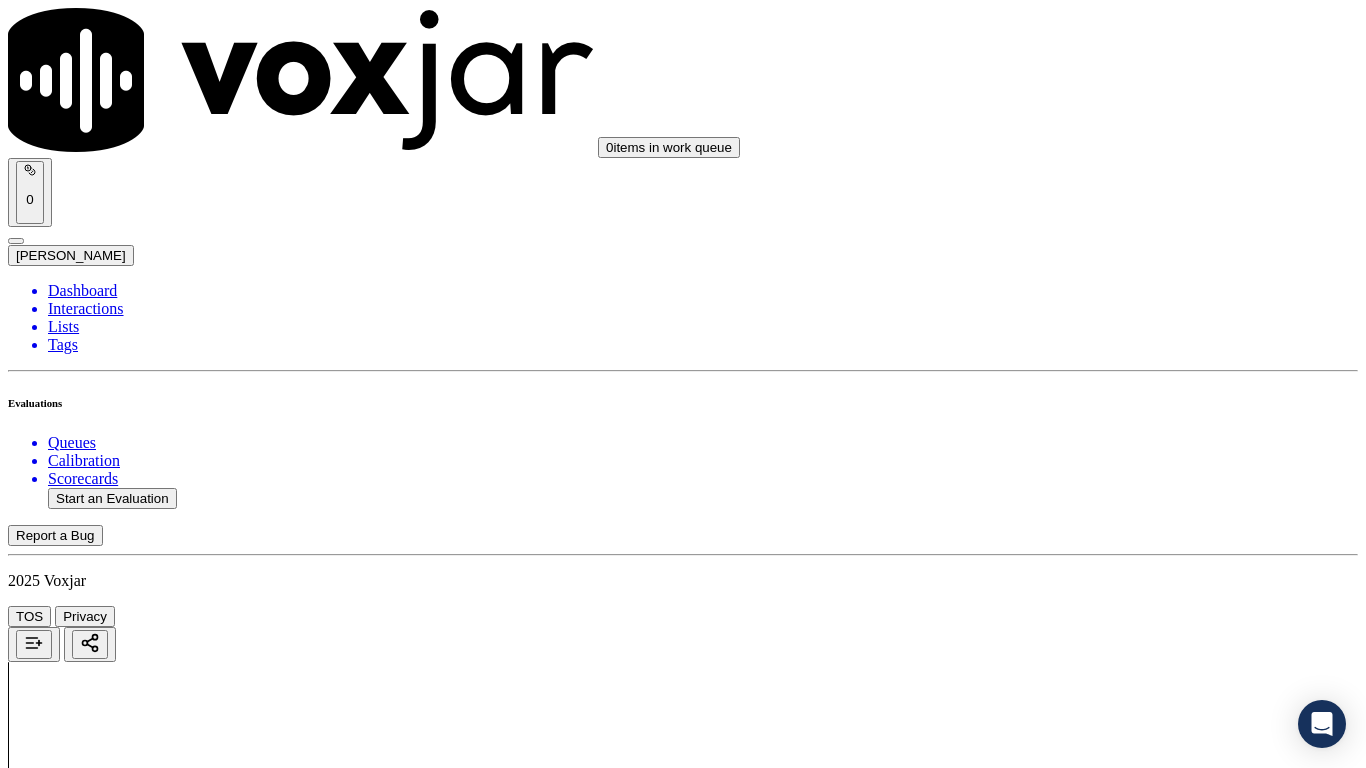 drag, startPoint x: 1119, startPoint y: 457, endPoint x: 1113, endPoint y: 471, distance: 15.231546 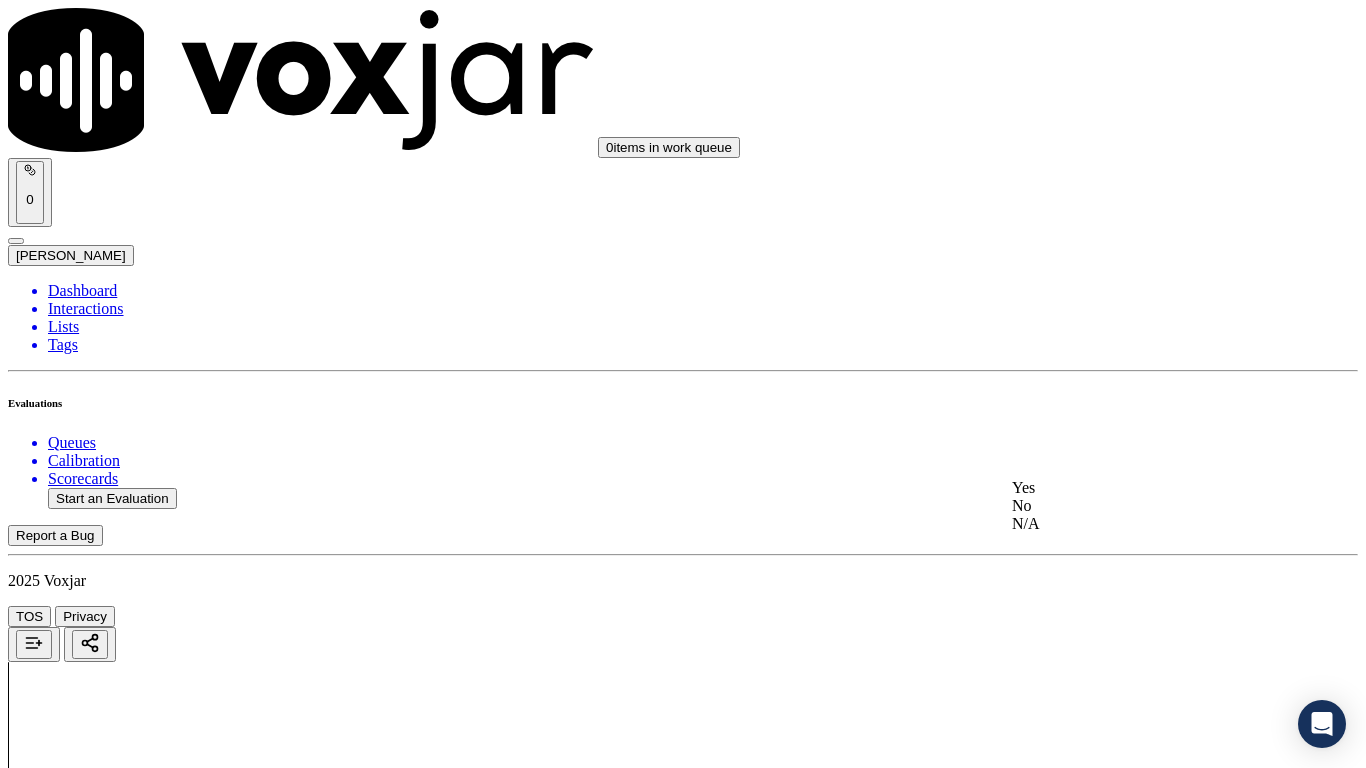 click on "Yes" at bounding box center (1139, 488) 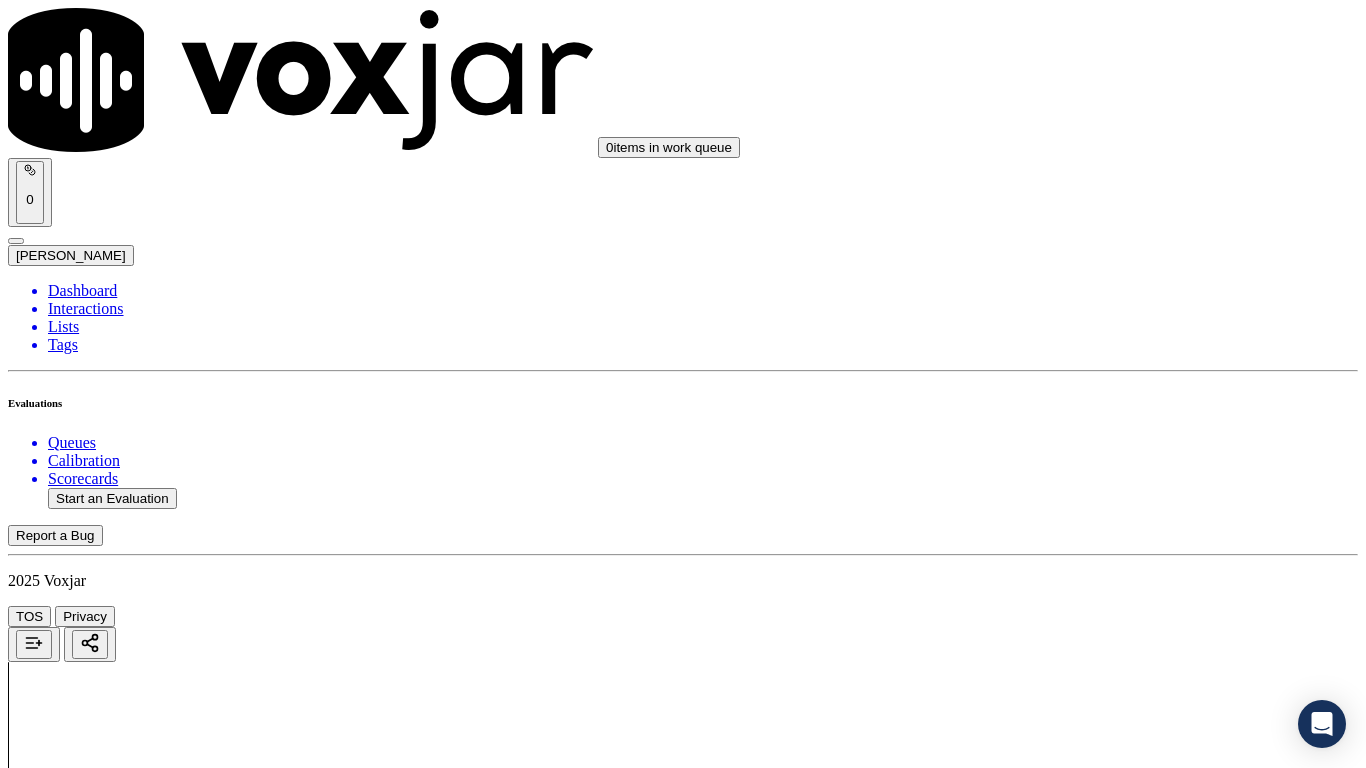 scroll, scrollTop: 5000, scrollLeft: 0, axis: vertical 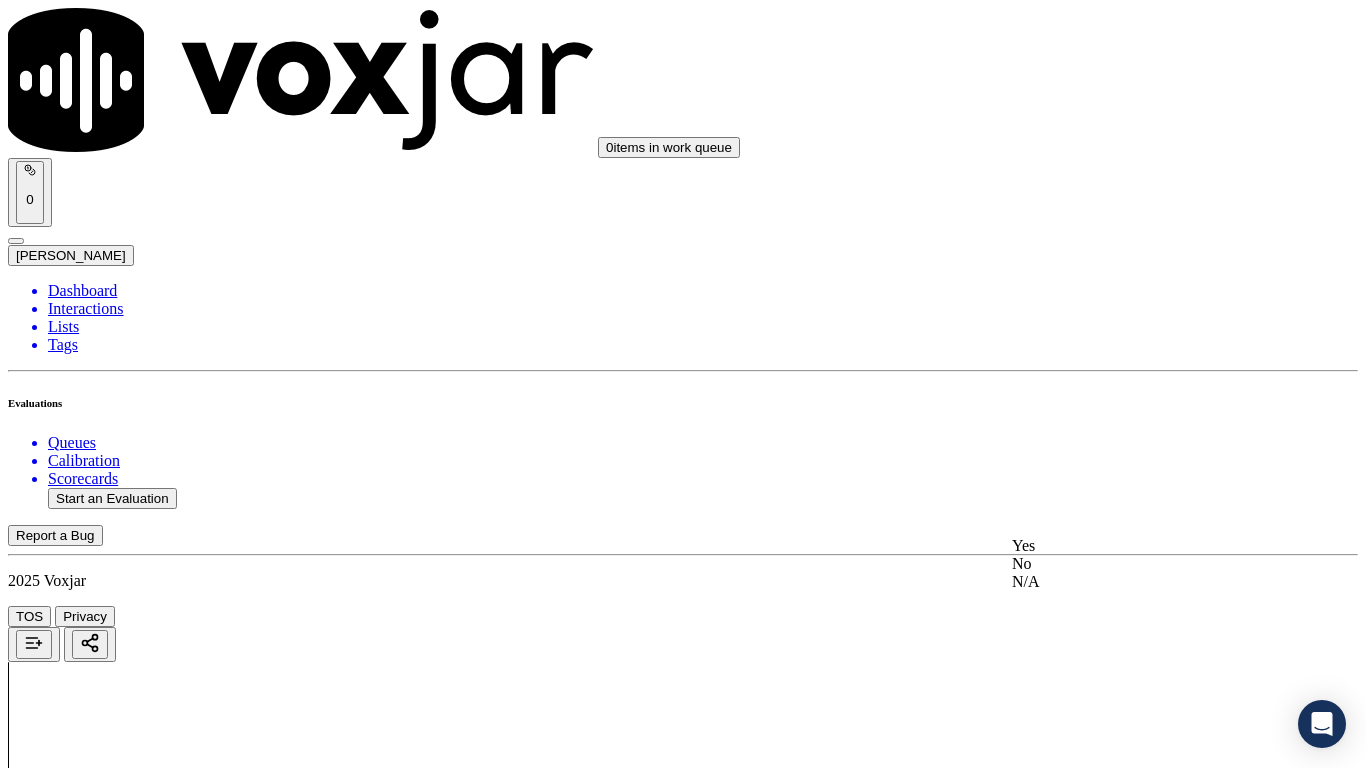 drag, startPoint x: 1139, startPoint y: 527, endPoint x: 1140, endPoint y: 585, distance: 58.00862 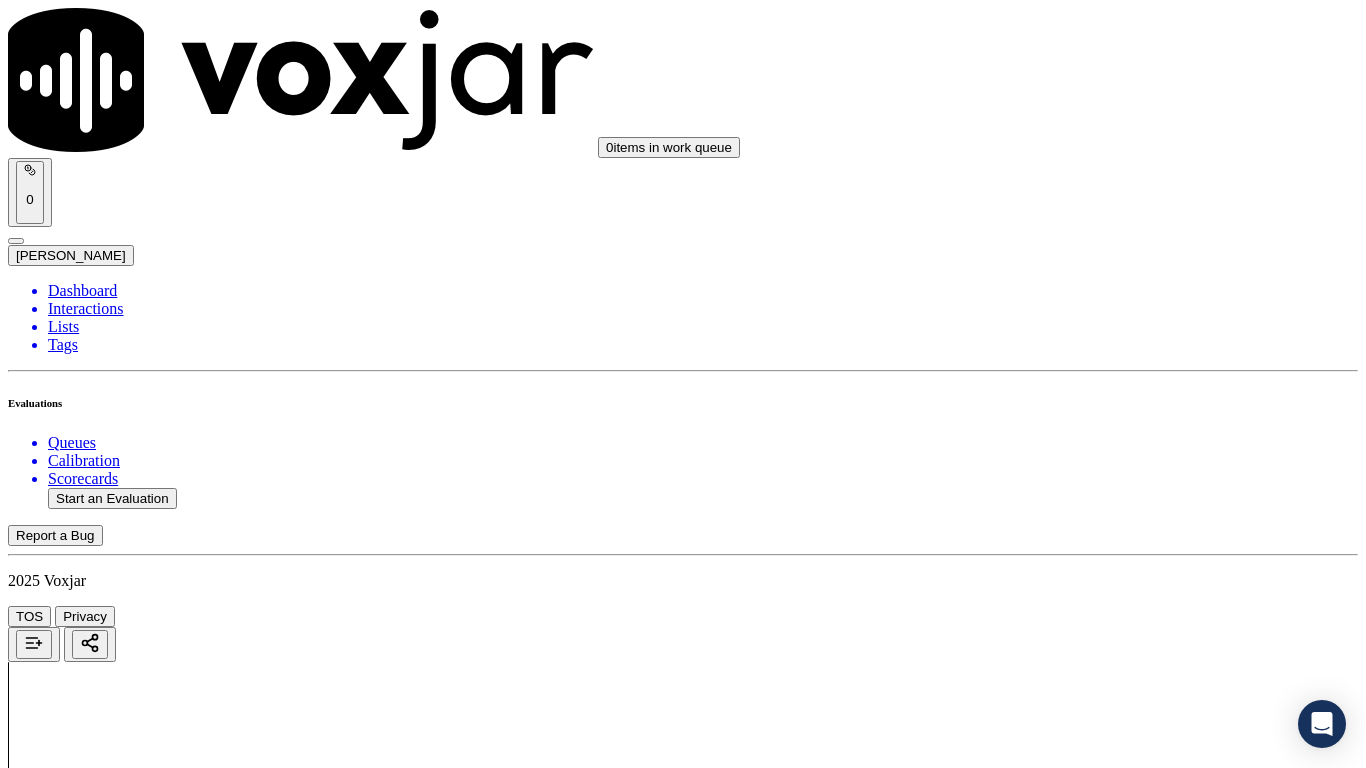 click on "Select an answer" at bounding box center [67, 7050] 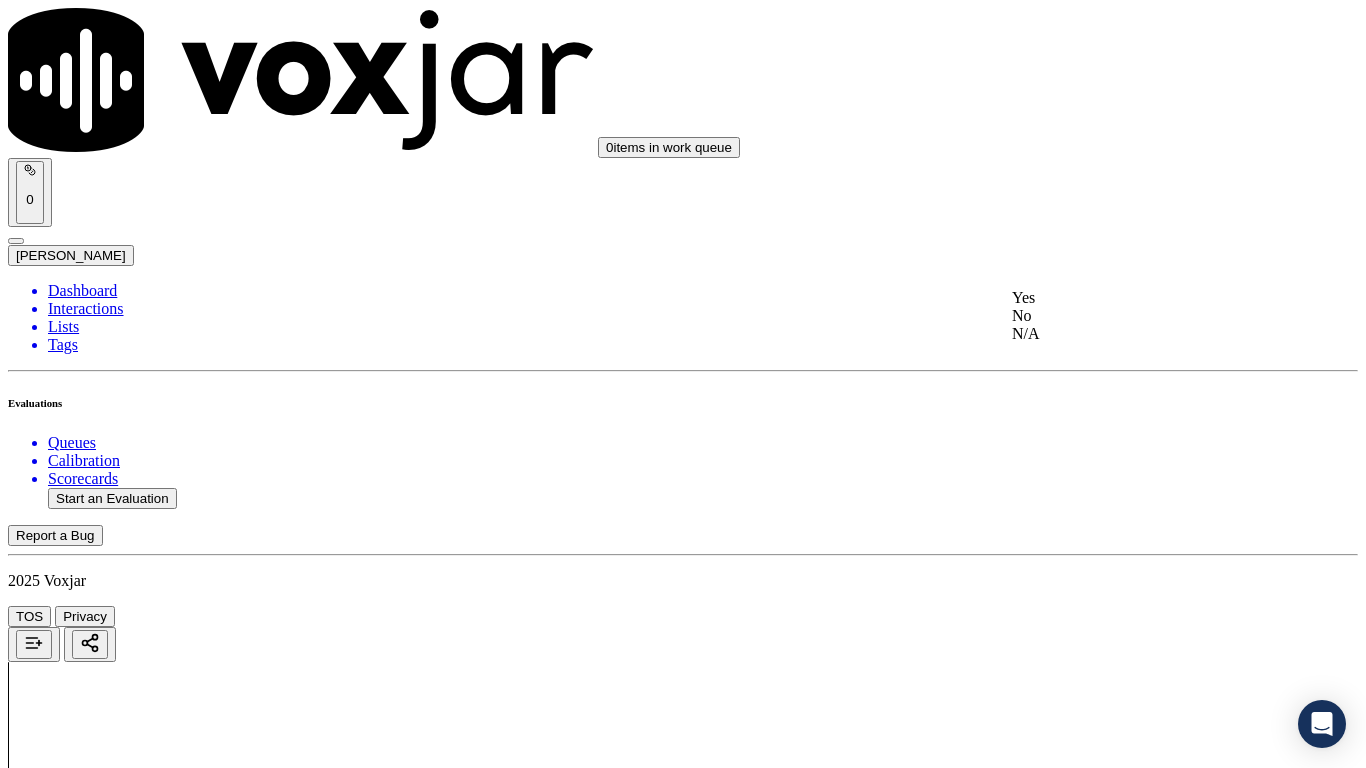 click on "Yes" at bounding box center [1139, 298] 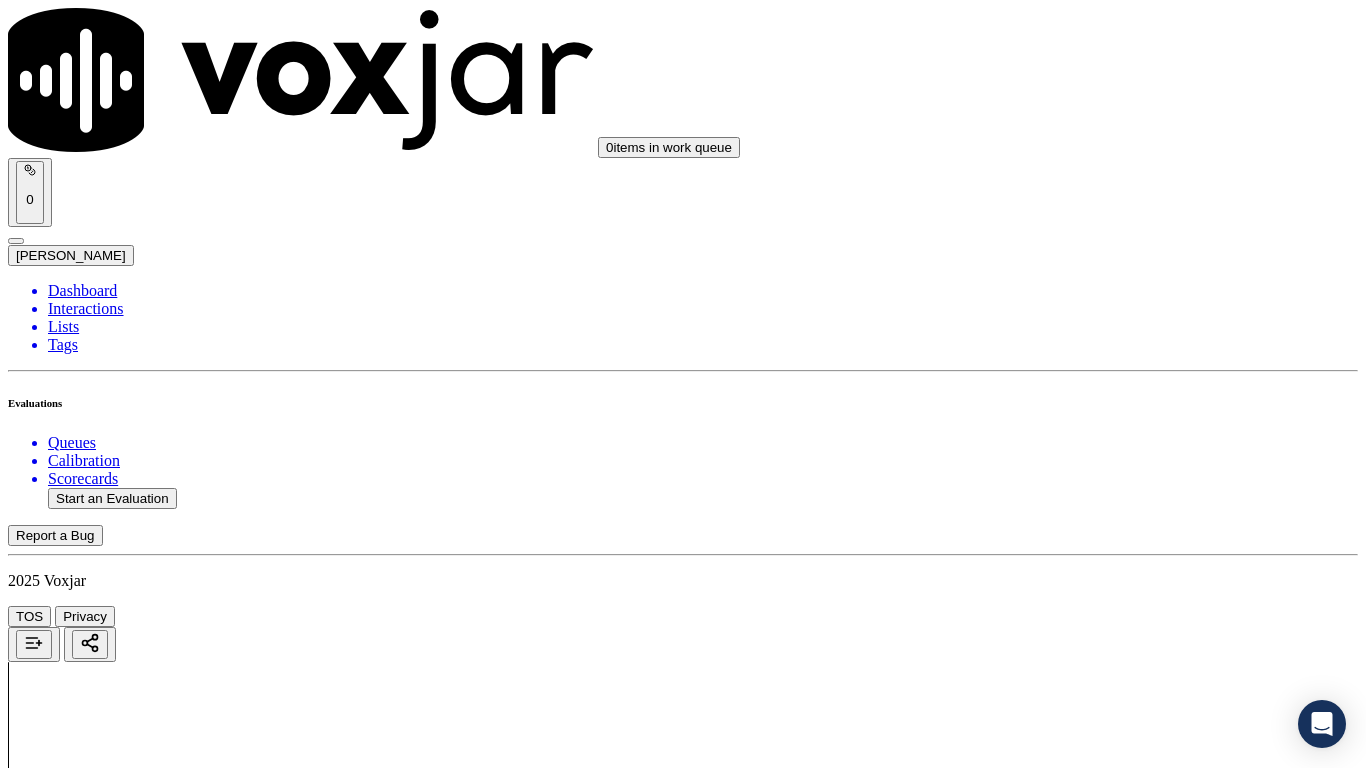 drag, startPoint x: 1140, startPoint y: 536, endPoint x: 1142, endPoint y: 554, distance: 18.110771 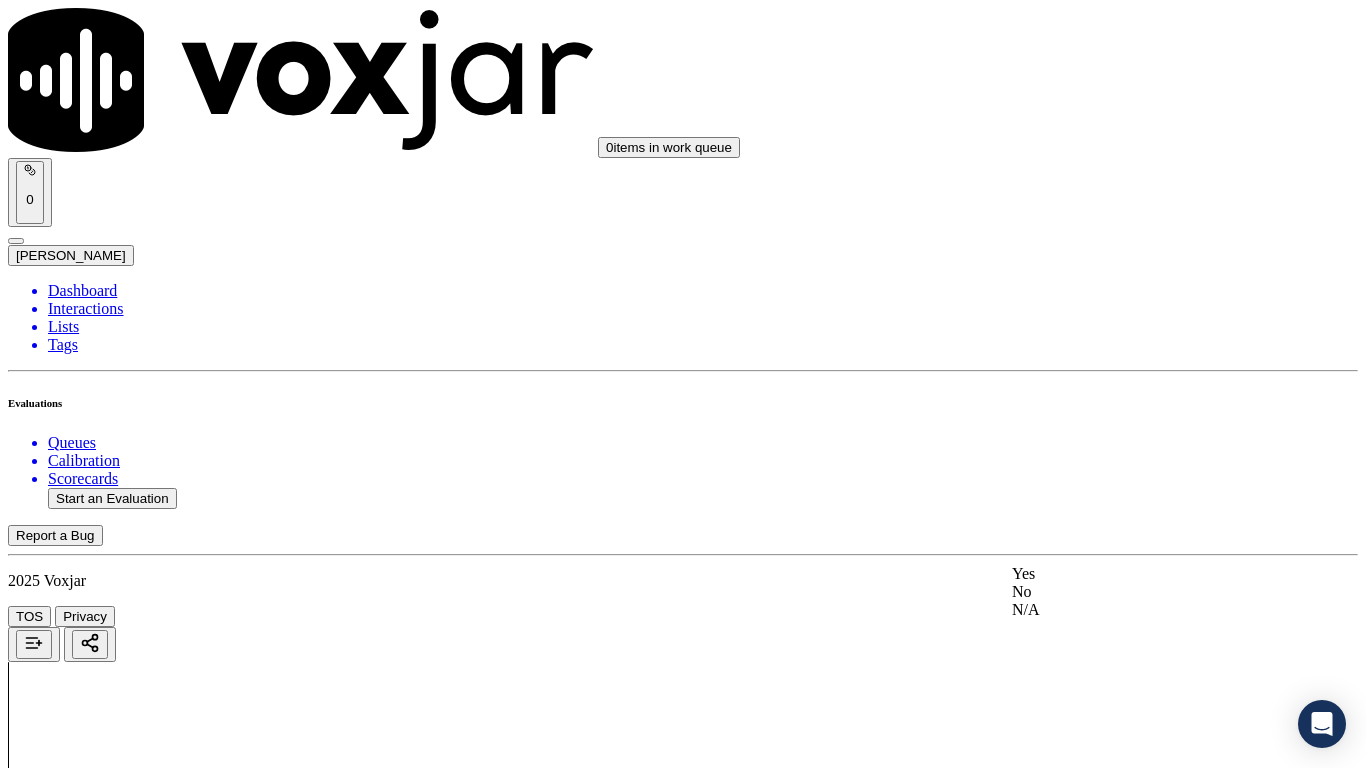 click on "Yes" at bounding box center [1139, 574] 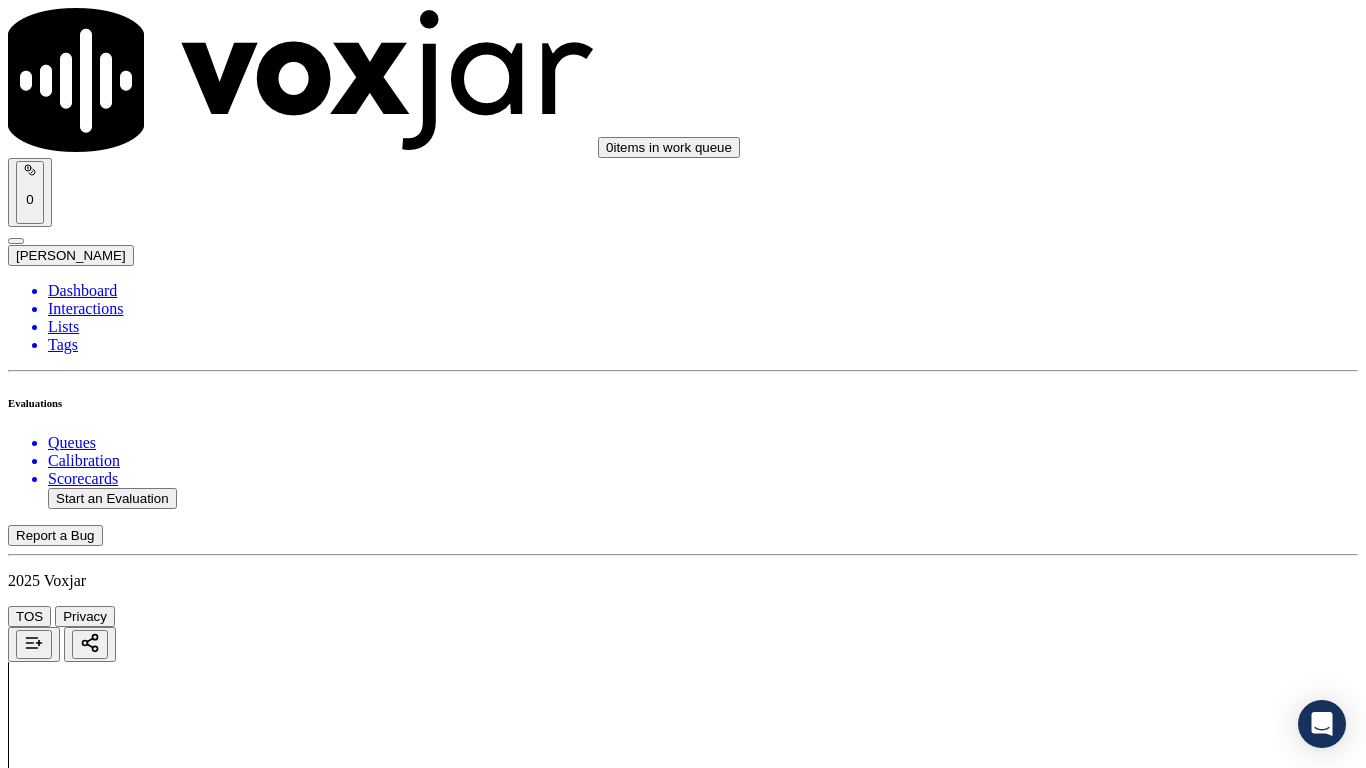 click on "Submit Scores" at bounding box center [59, 7345] 